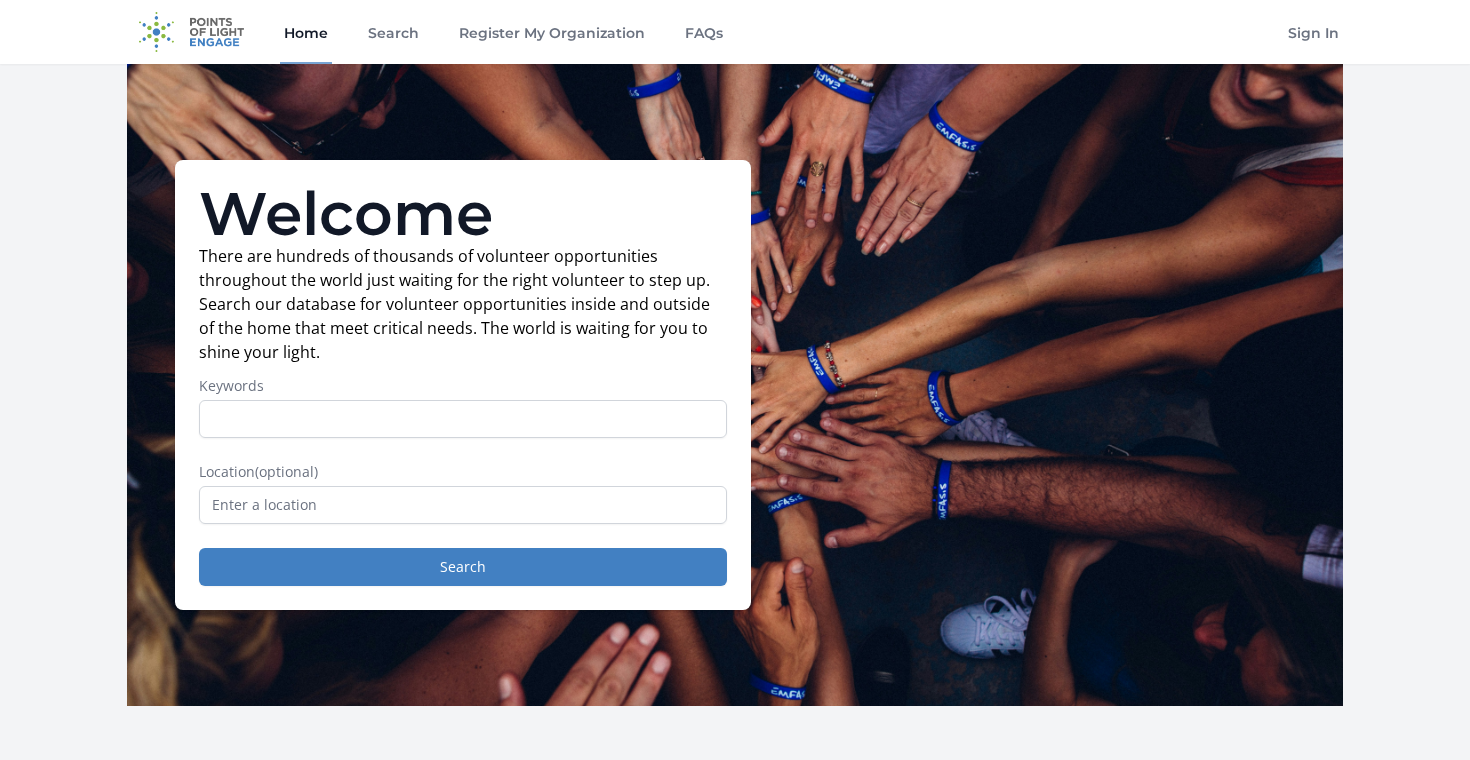 scroll, scrollTop: 0, scrollLeft: 0, axis: both 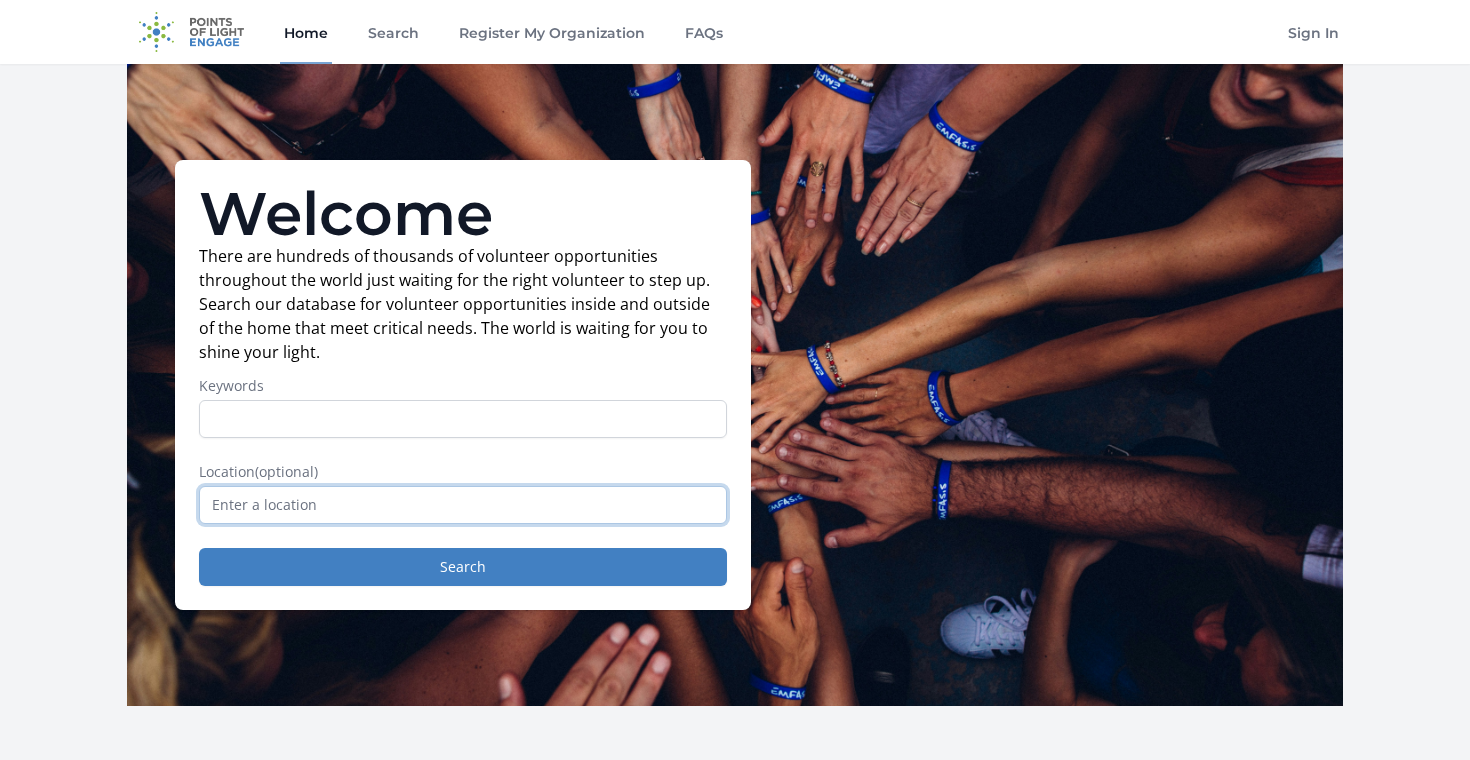 click at bounding box center (463, 505) 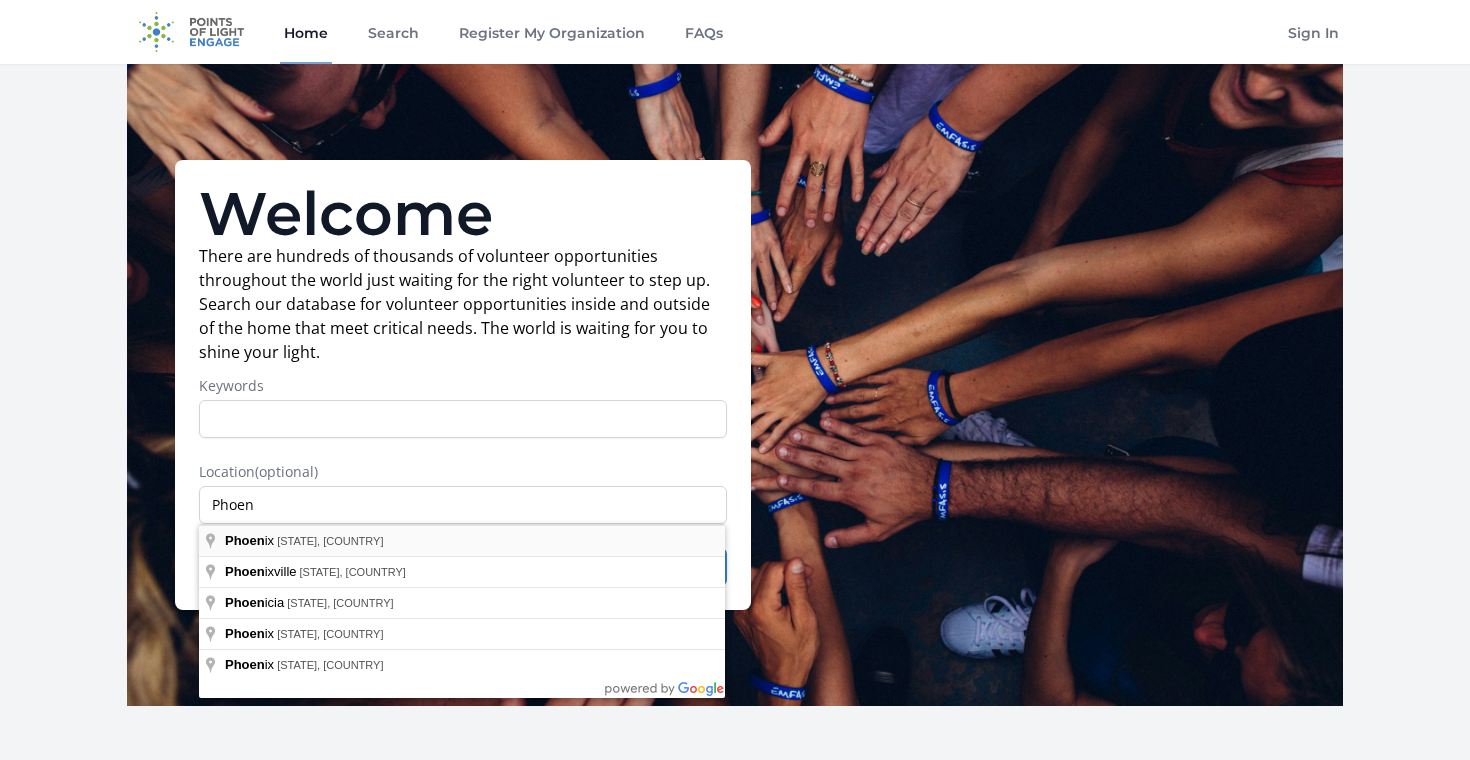 type on "Phoenix, AZ, USA" 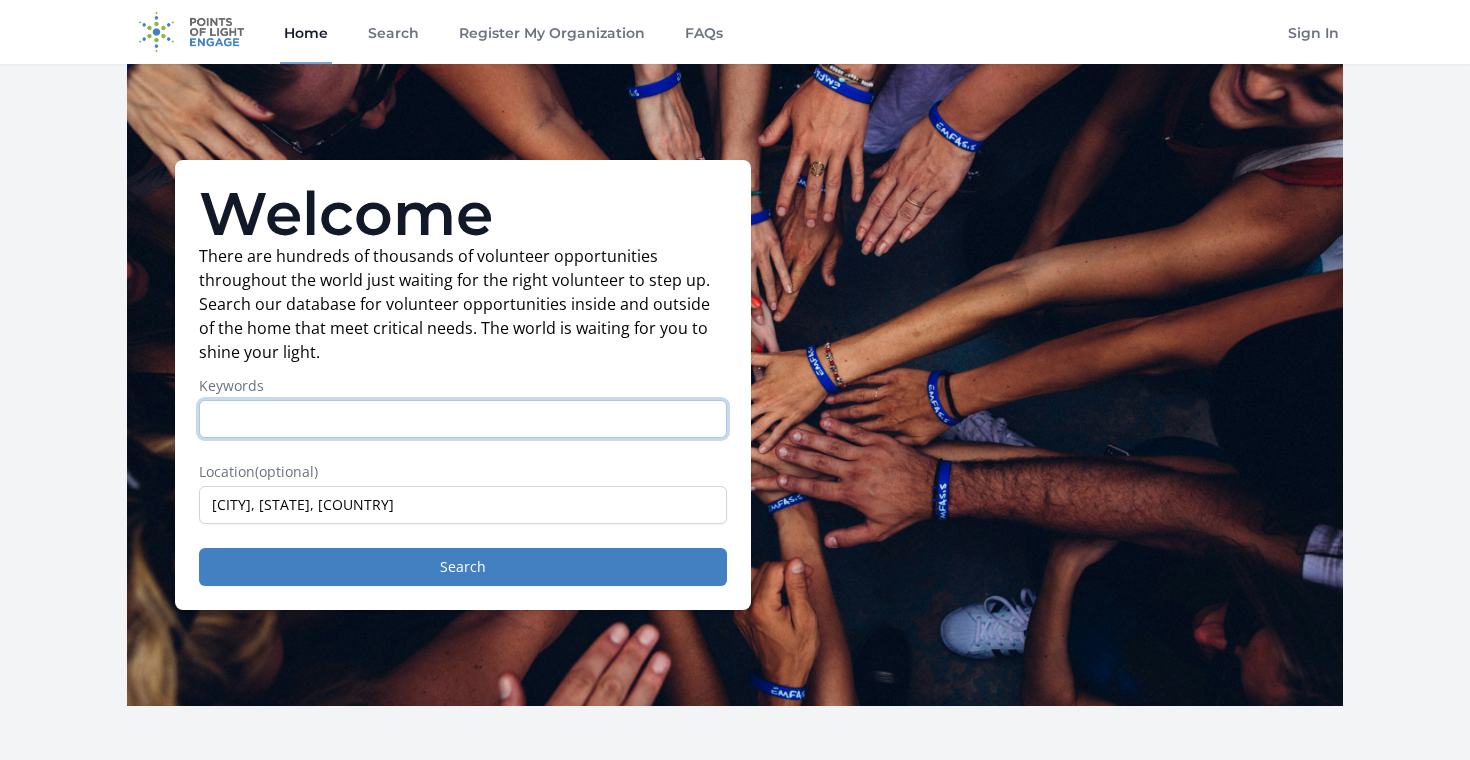 click on "Keywords" at bounding box center (463, 419) 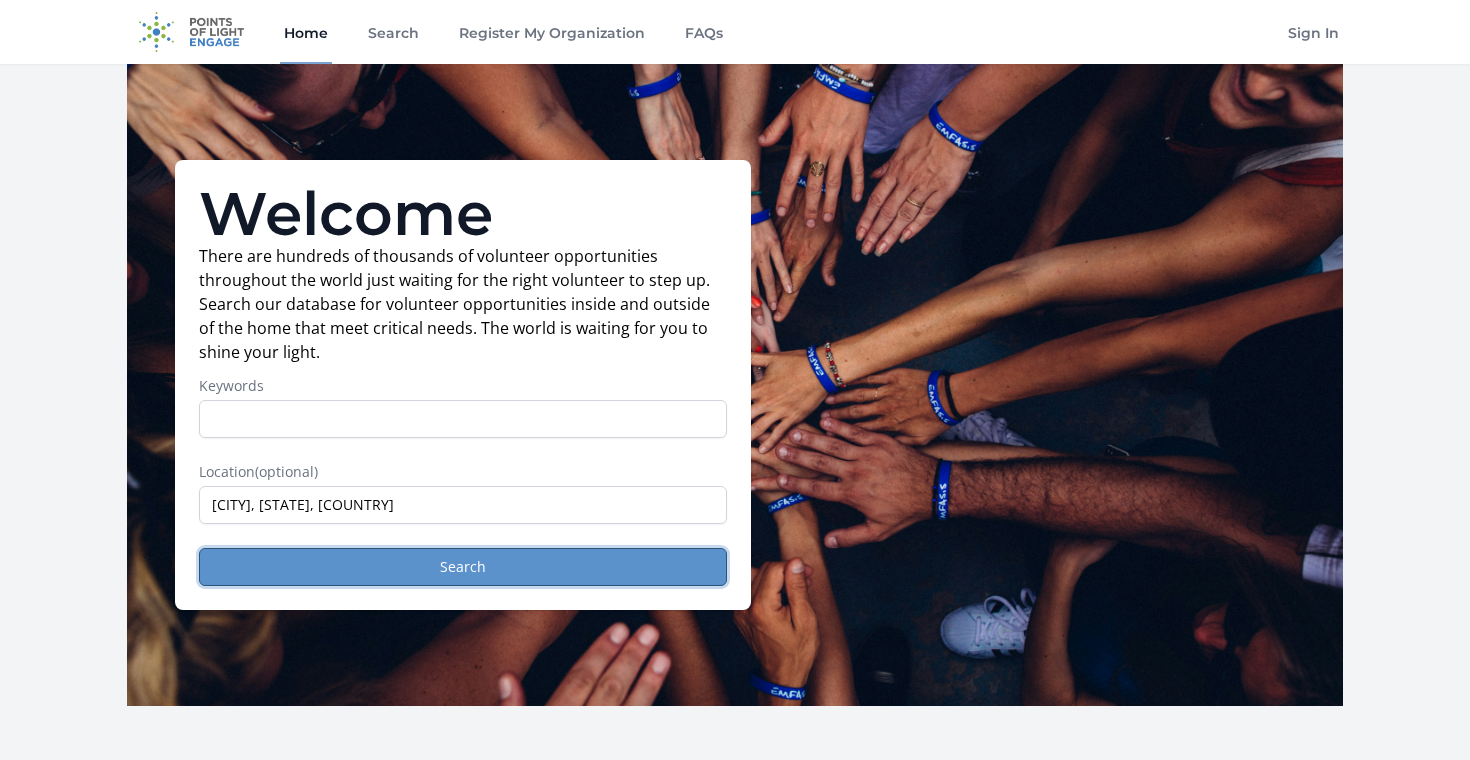click on "Search" at bounding box center [463, 567] 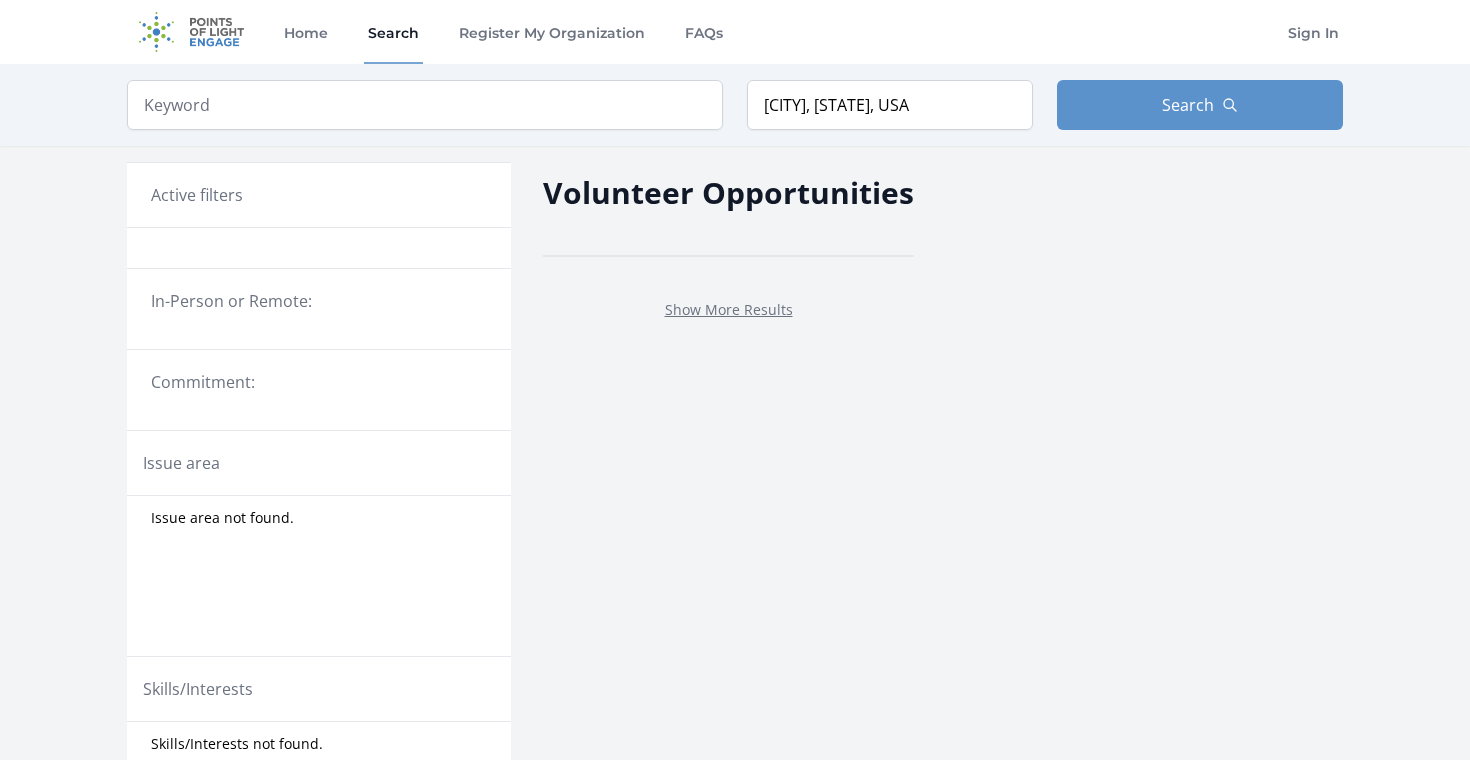 scroll, scrollTop: 0, scrollLeft: 0, axis: both 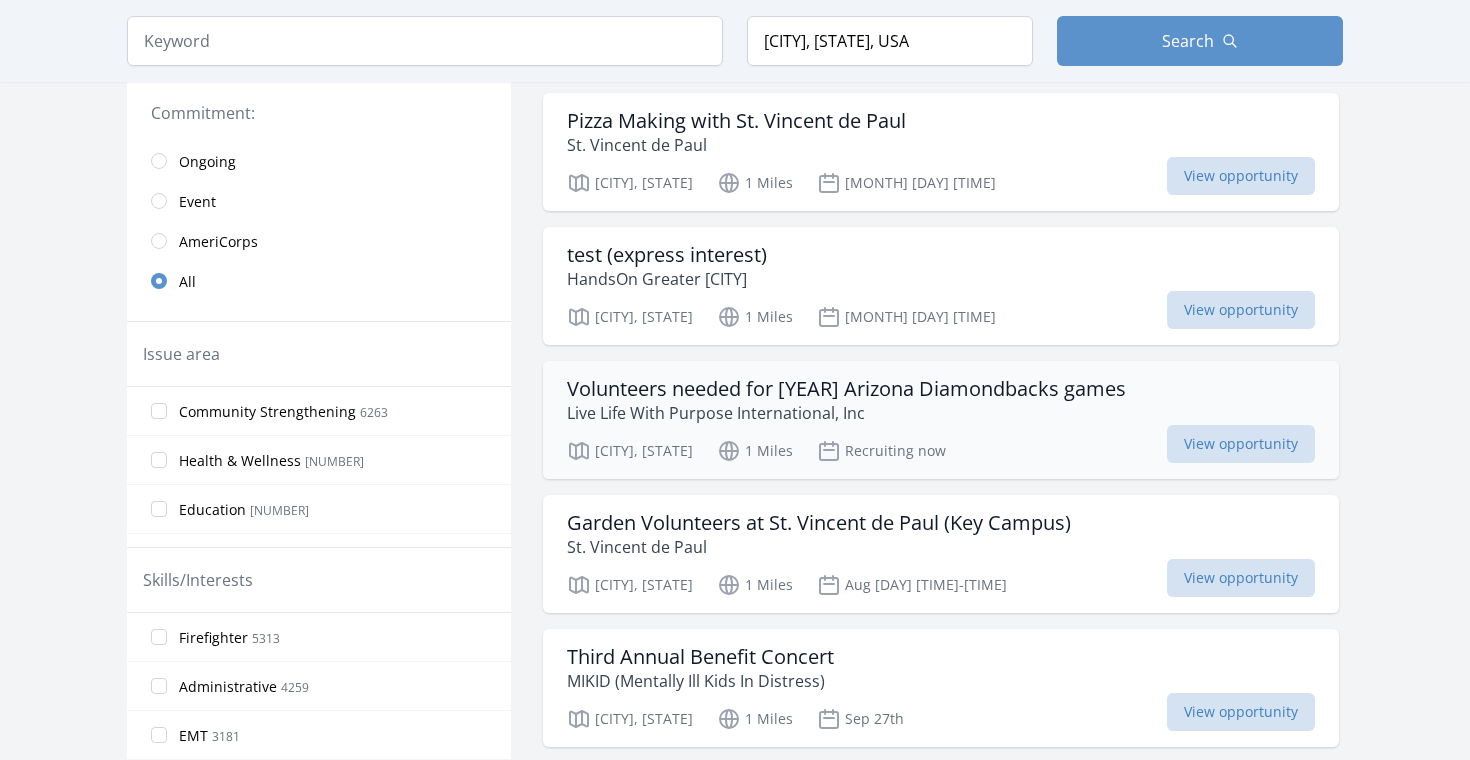 click on "Volunteers needed for [YEAR] Arizona Diamondbacks games" at bounding box center [846, 389] 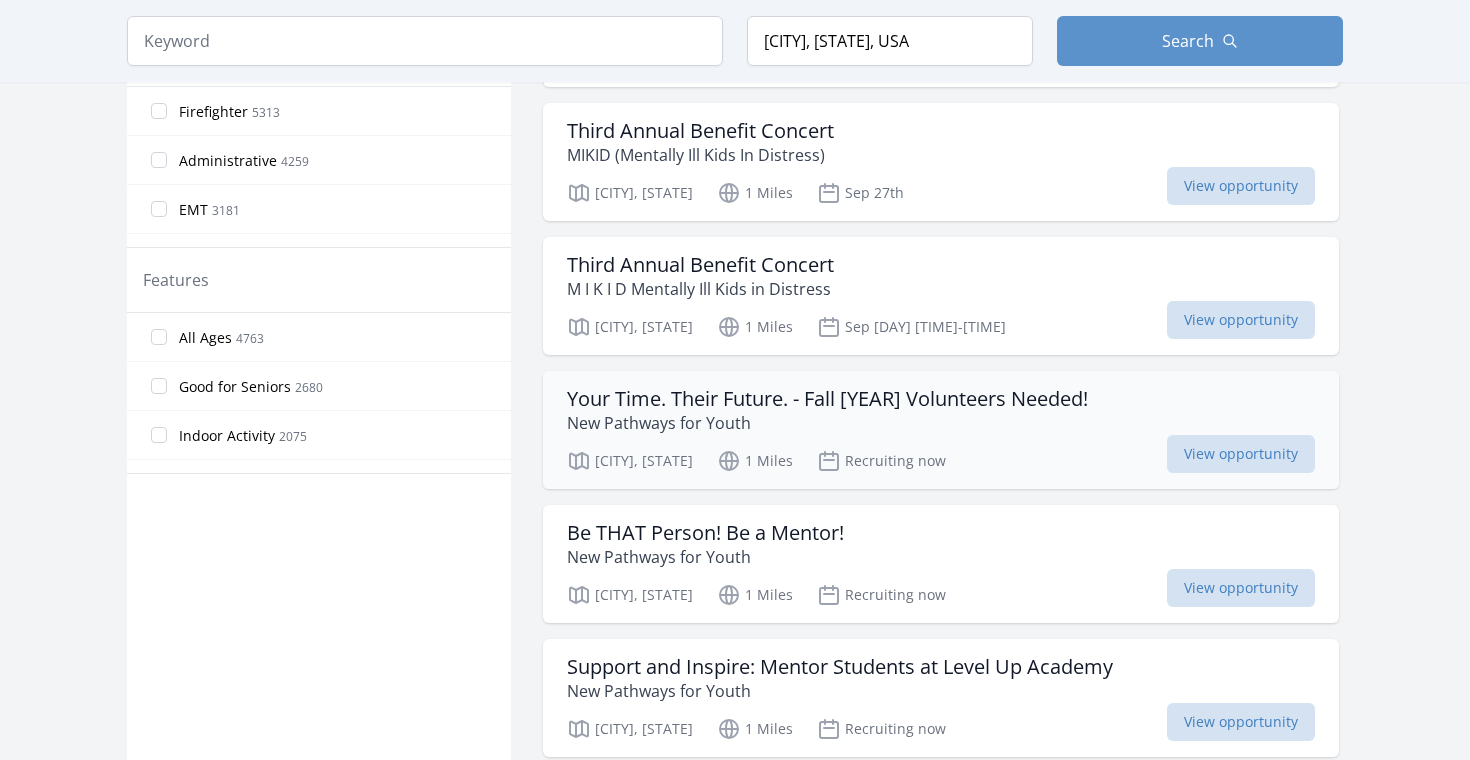 scroll, scrollTop: 998, scrollLeft: 0, axis: vertical 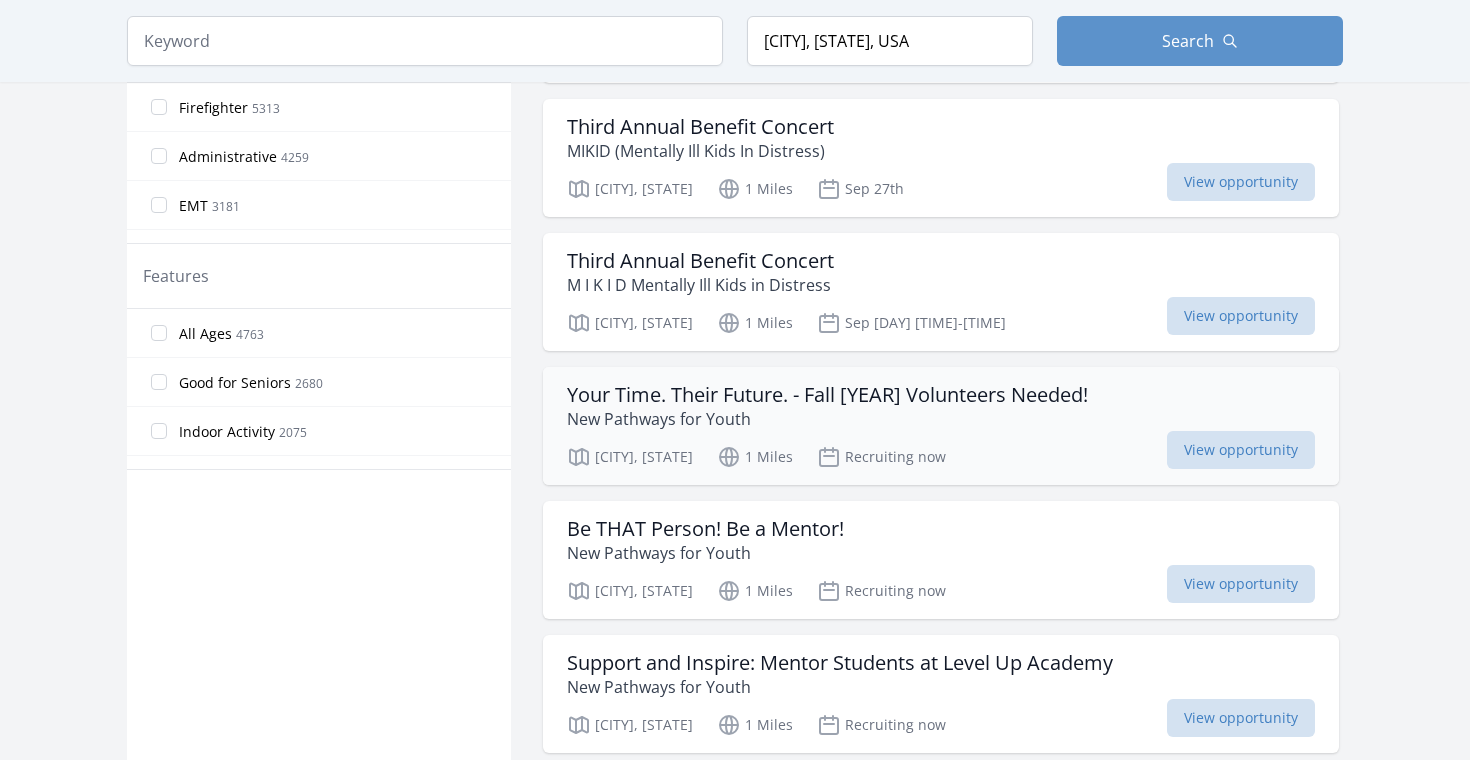 click on "Your Time. Their Future. - Fall [YEAR] Volunteers Needed!" at bounding box center [827, 395] 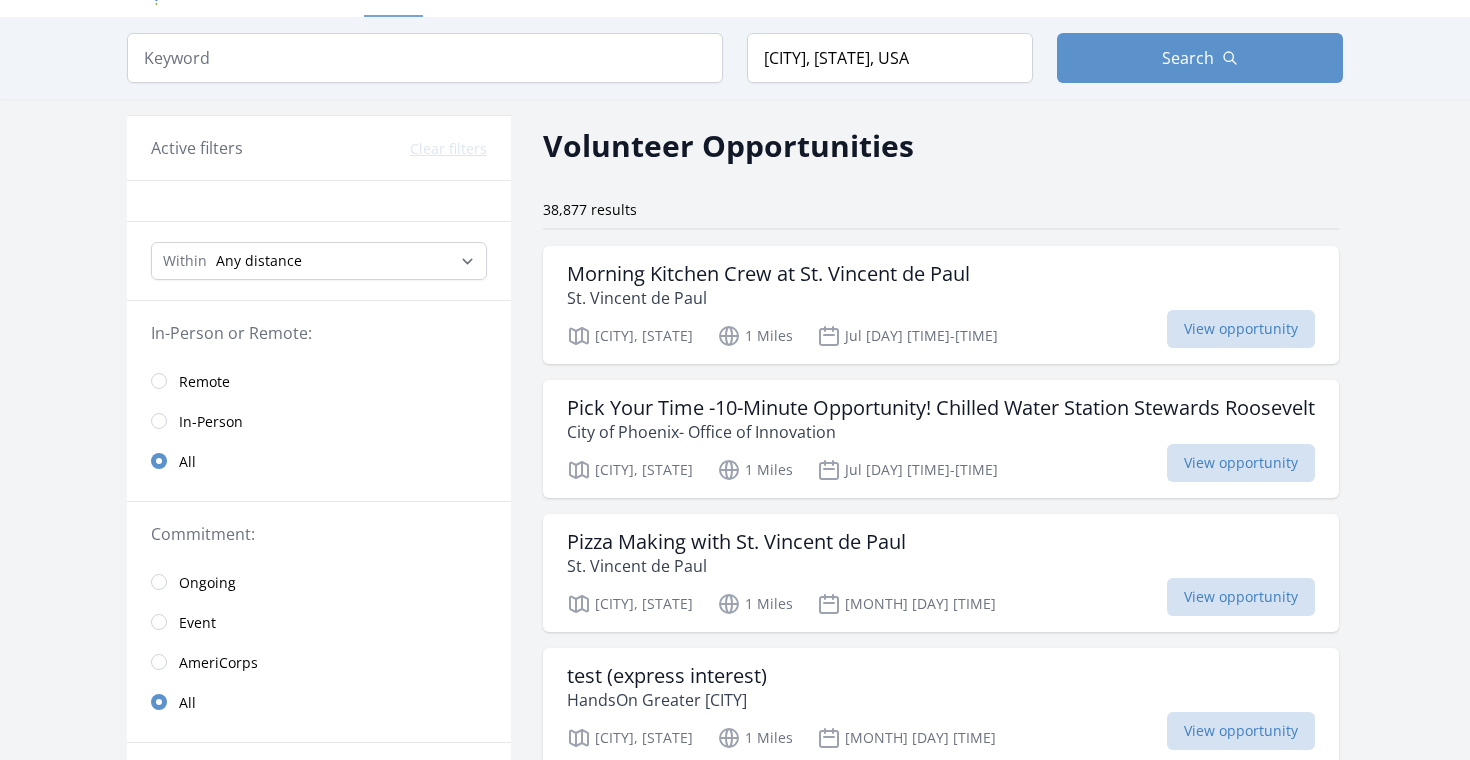 scroll, scrollTop: 0, scrollLeft: 0, axis: both 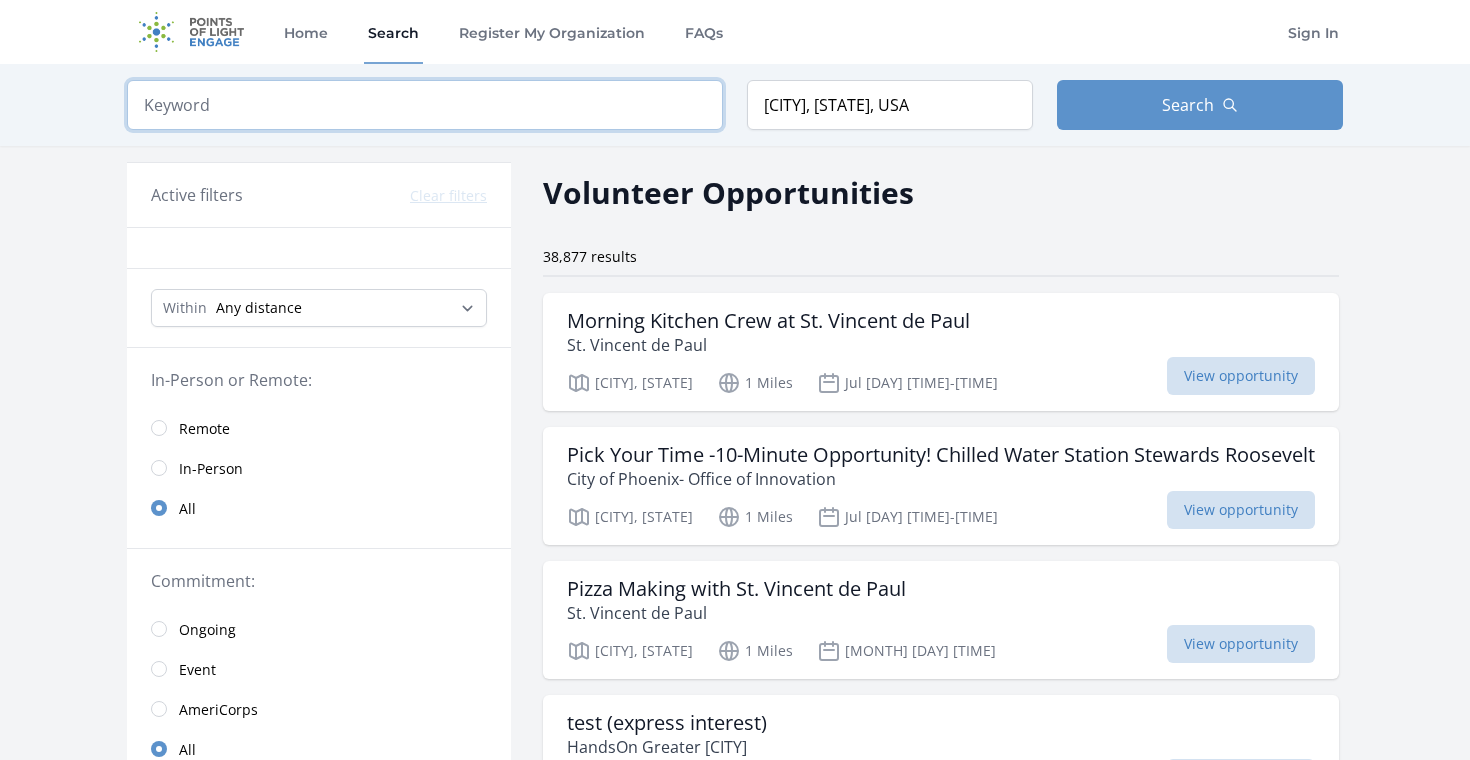 click at bounding box center (425, 105) 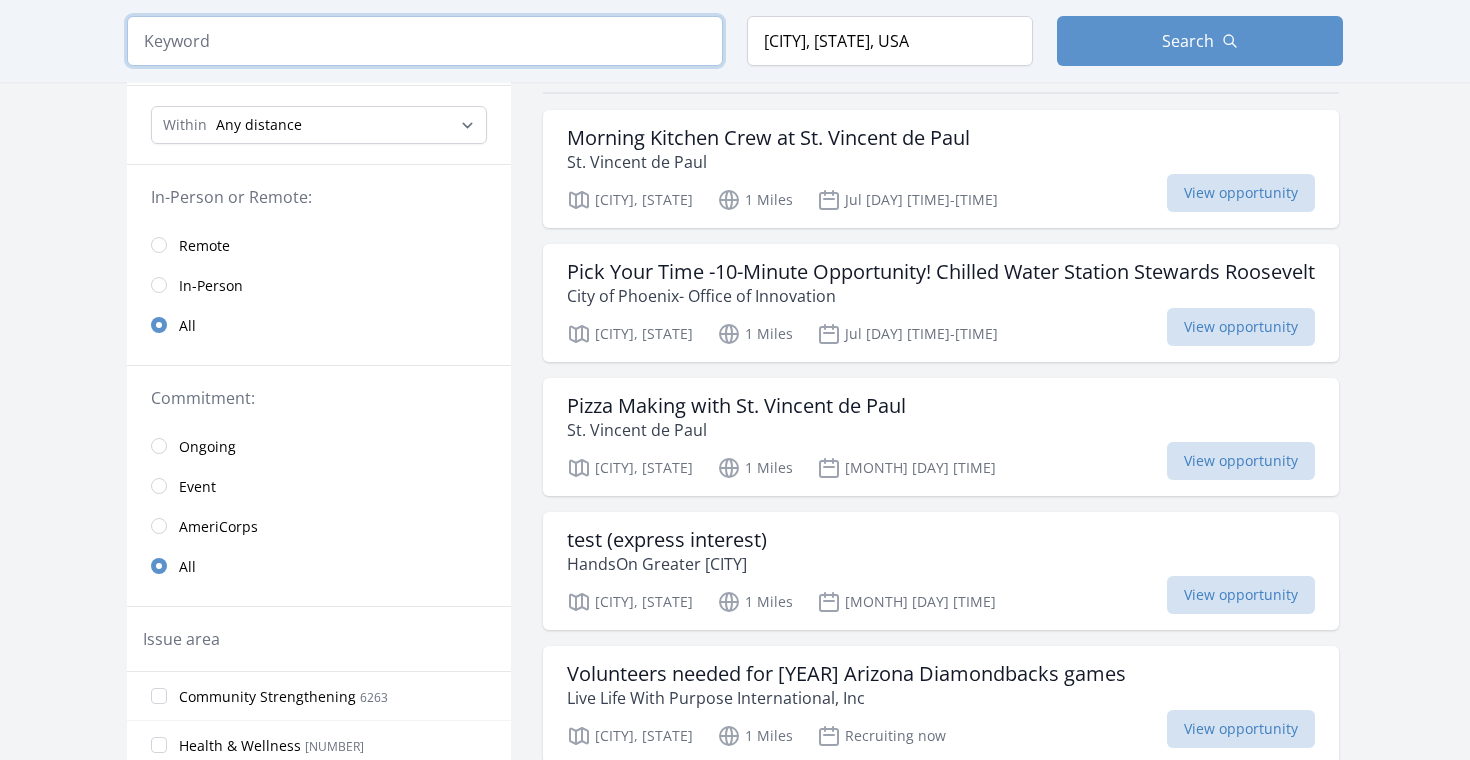 type on "t" 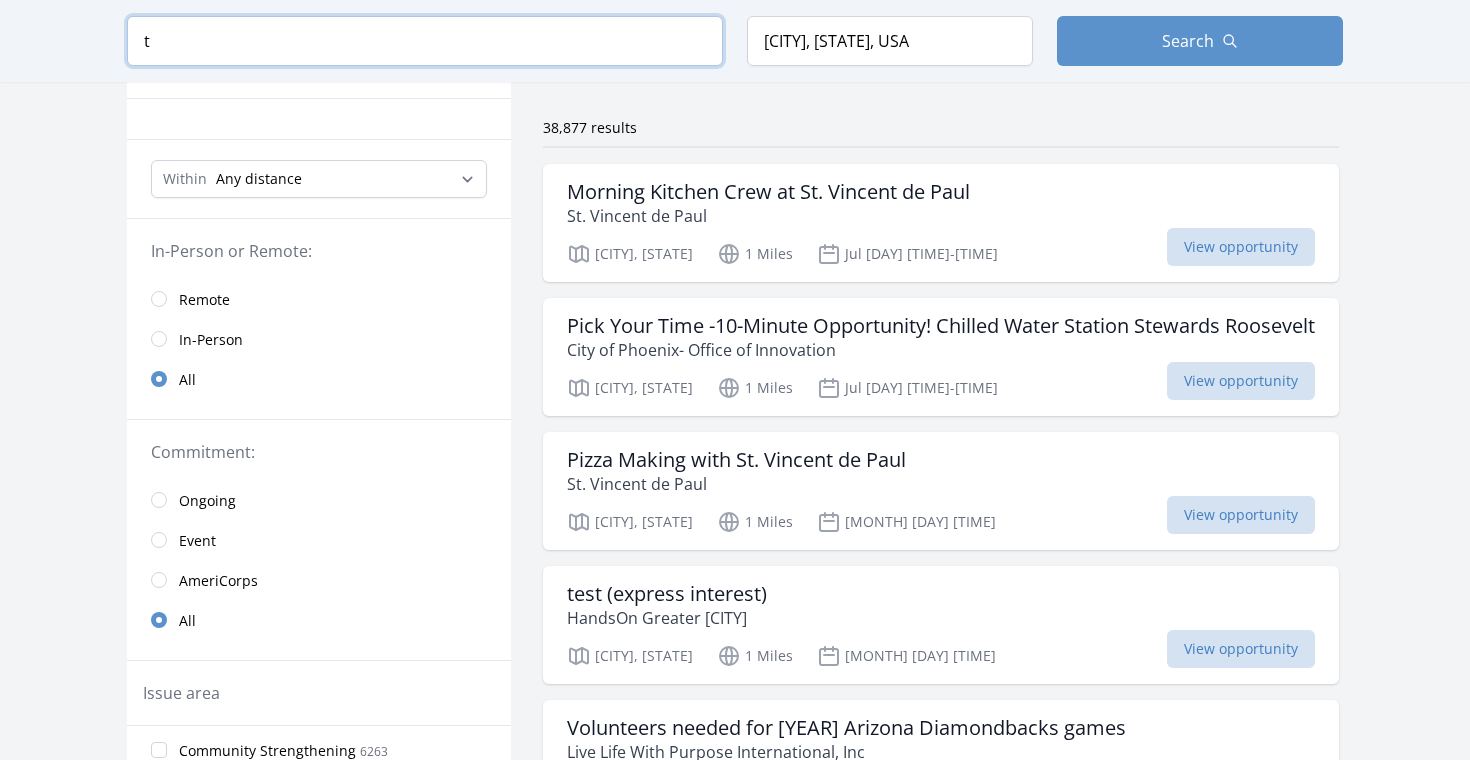 scroll, scrollTop: 128, scrollLeft: 0, axis: vertical 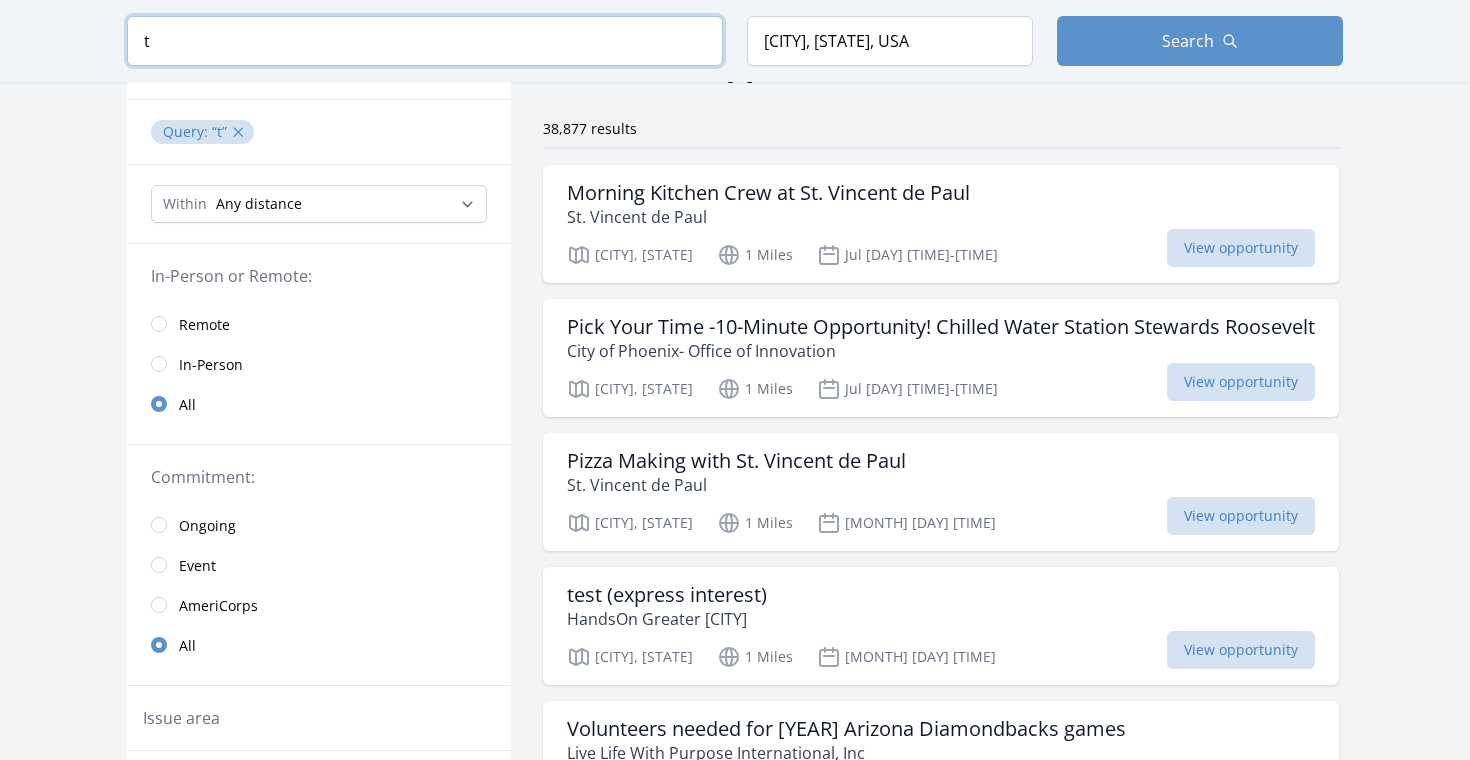 type 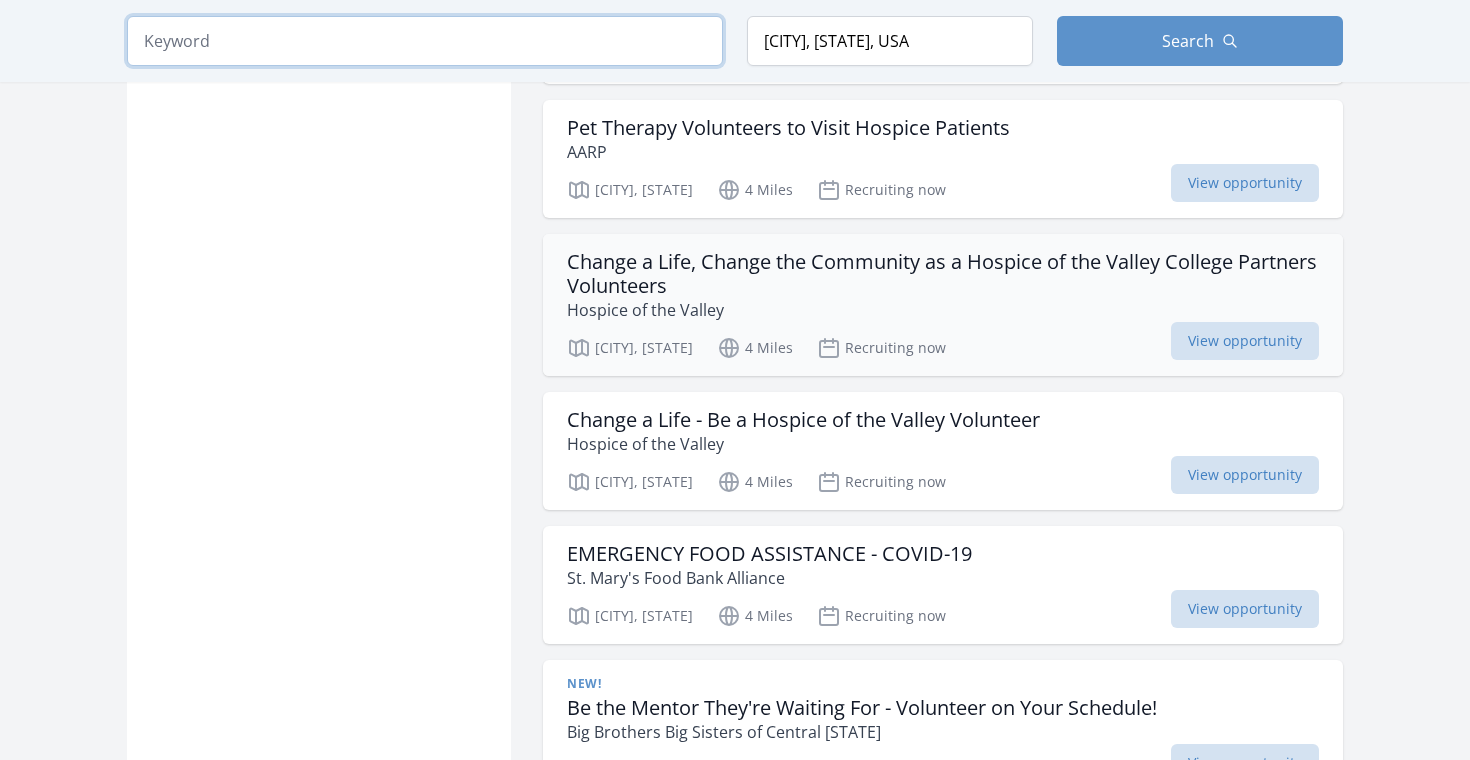 scroll, scrollTop: 3947, scrollLeft: 0, axis: vertical 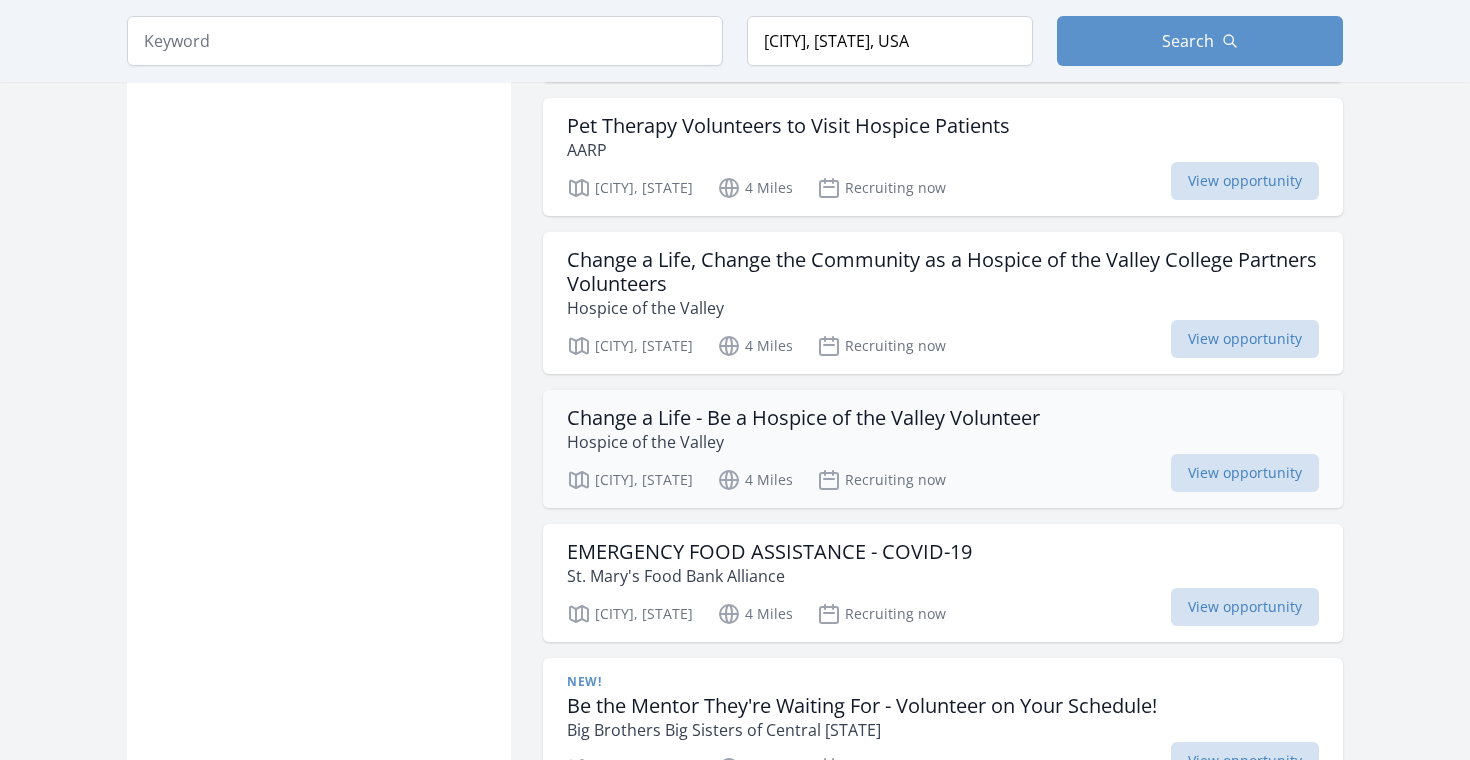 click on "Change a Life - Be a Hospice of the Valley Volunteer" at bounding box center (803, 418) 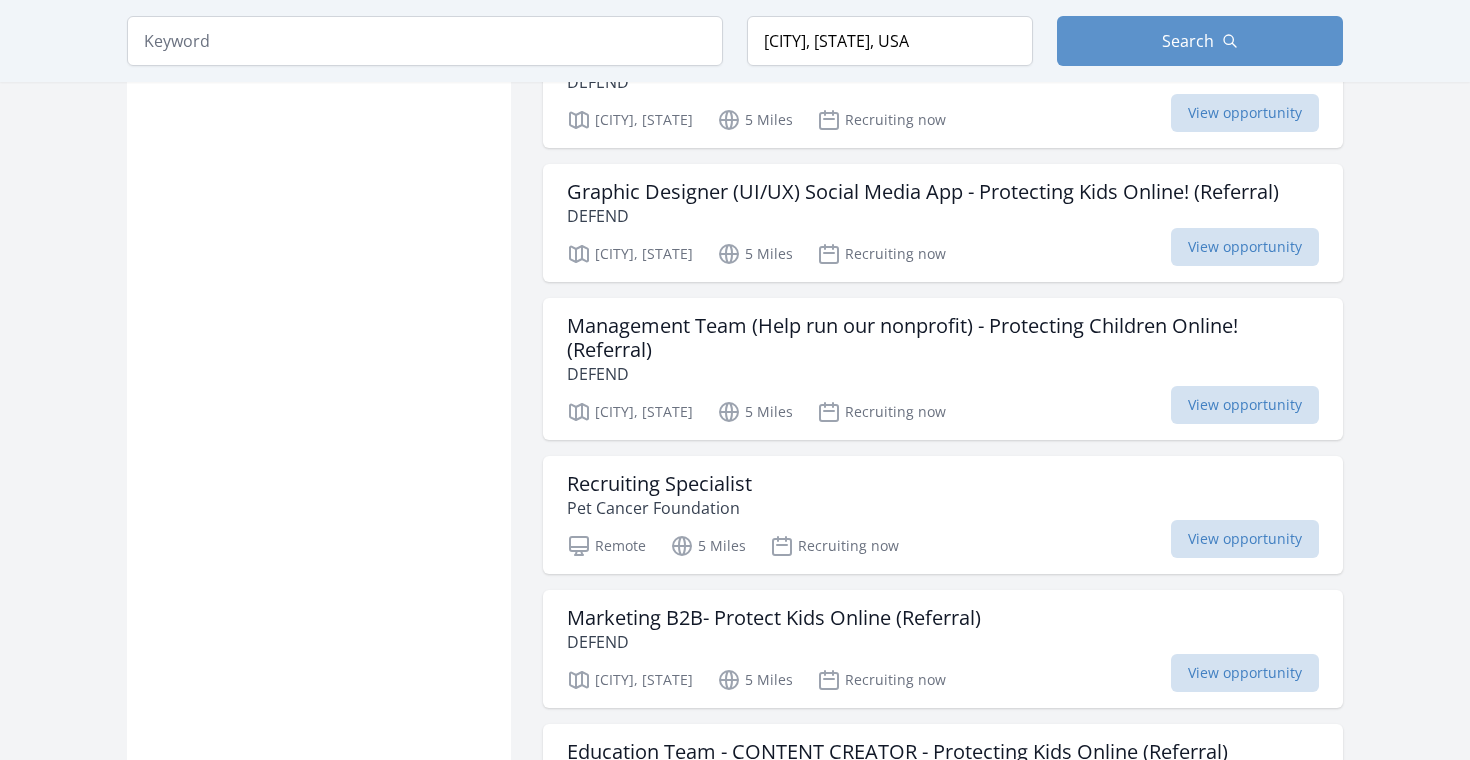 scroll, scrollTop: 4865, scrollLeft: 0, axis: vertical 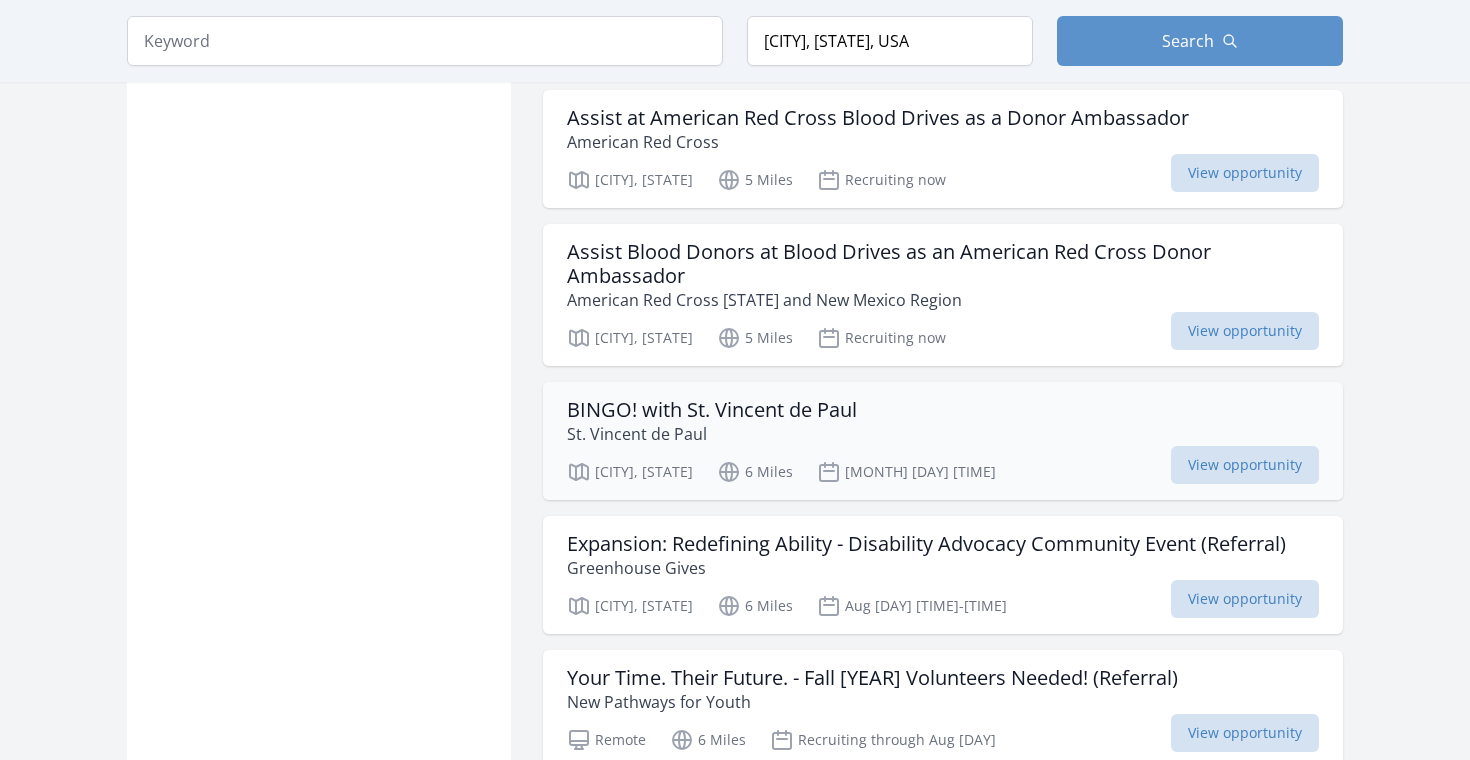 click on "BINGO! with St. Vincent de Paul" at bounding box center (712, 410) 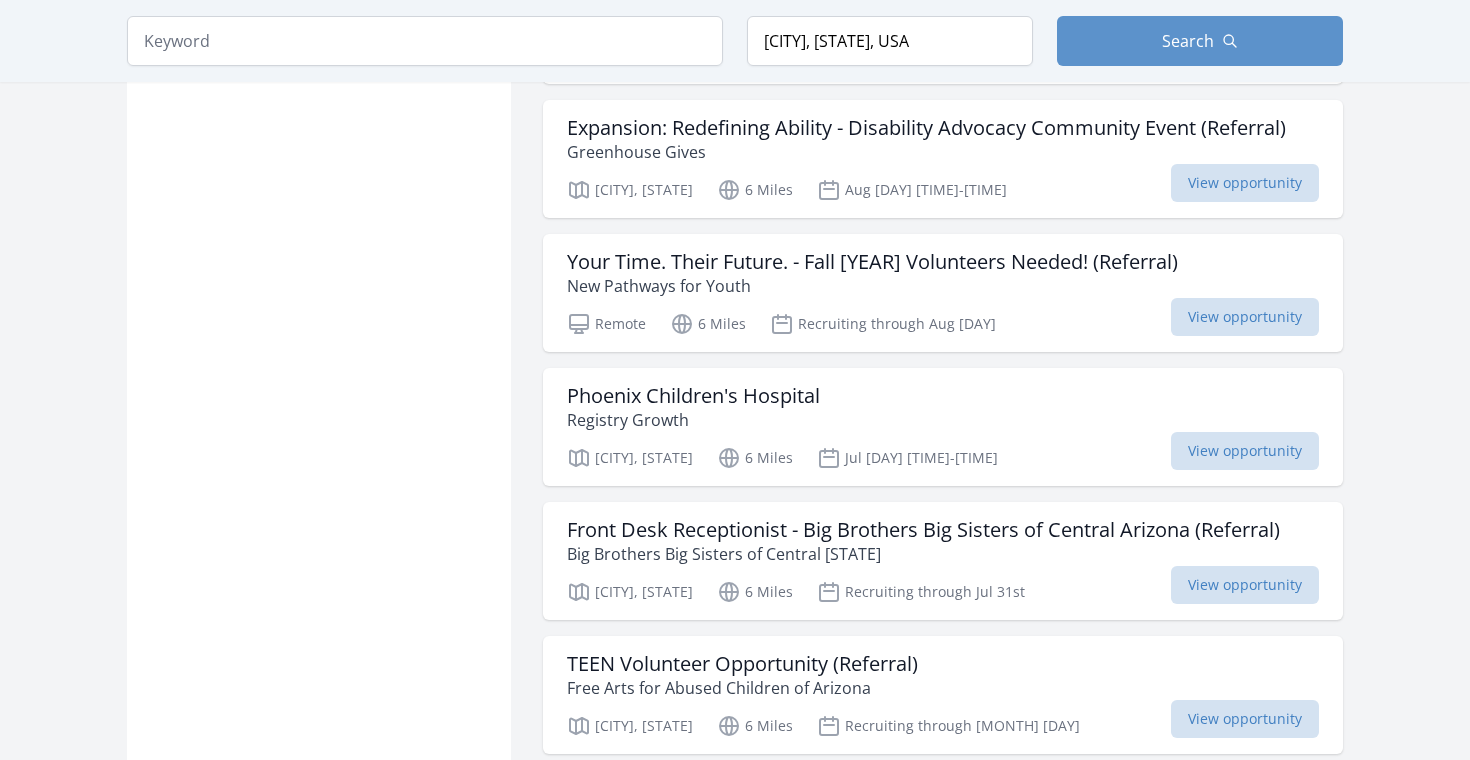 scroll, scrollTop: 8329, scrollLeft: 0, axis: vertical 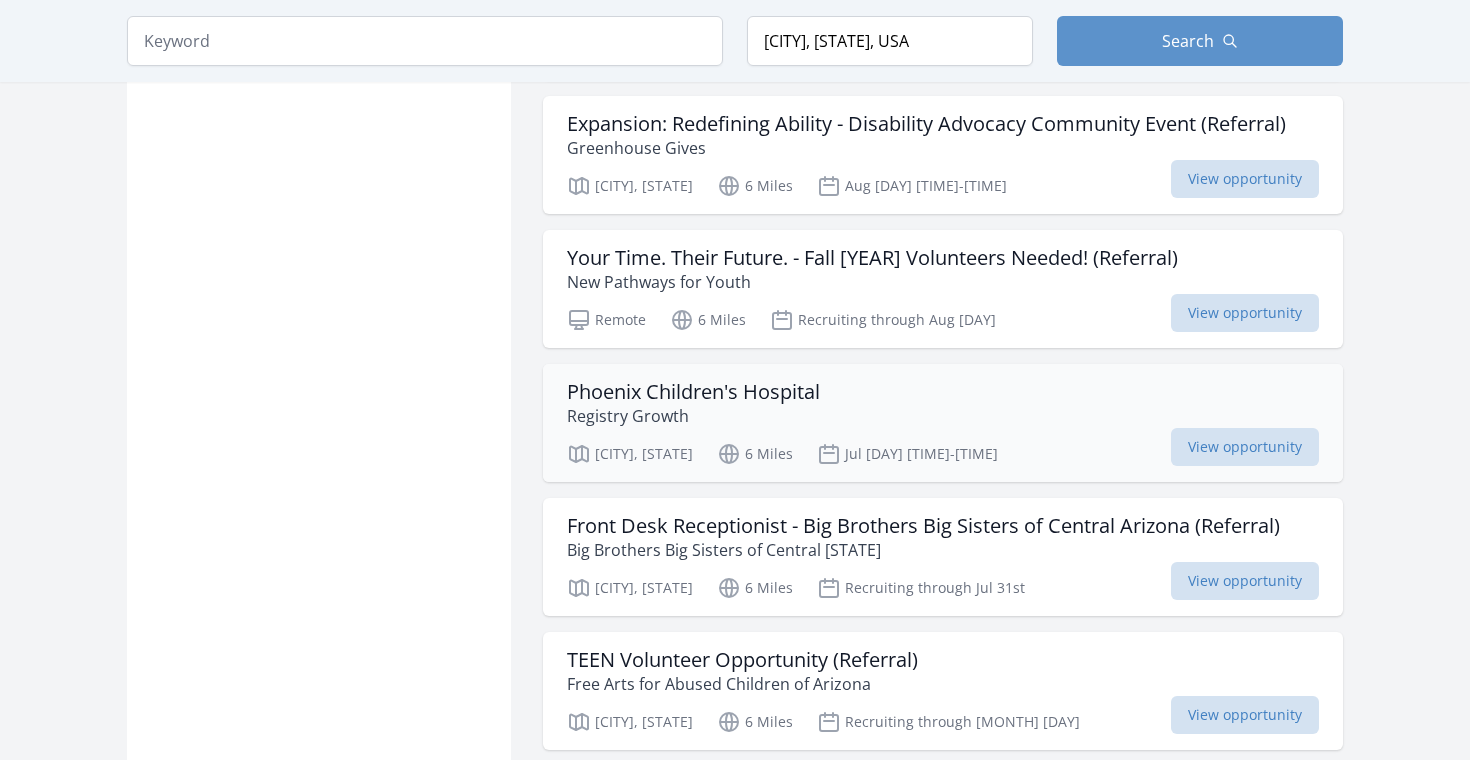 click on "Phoenix Children's Hospital" at bounding box center [693, 392] 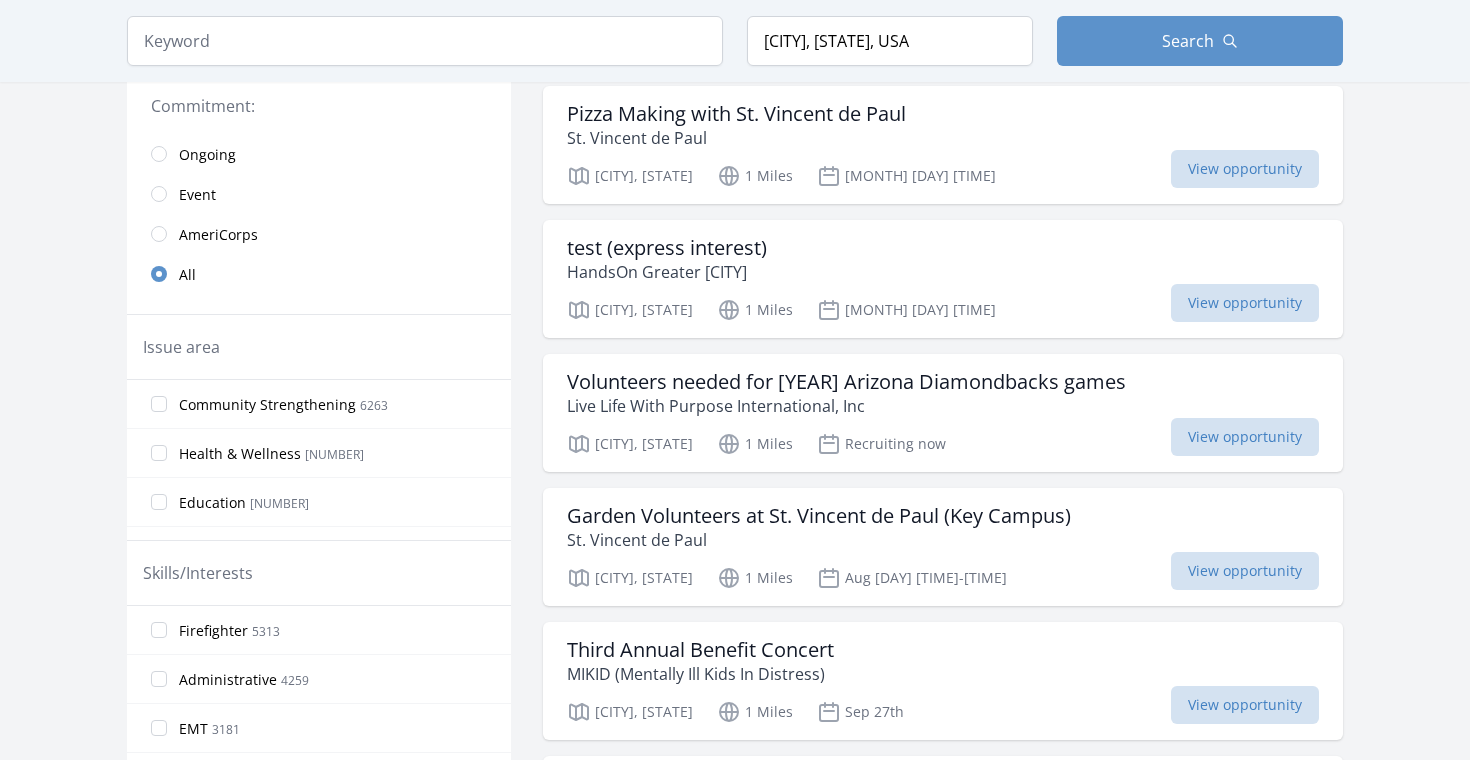 scroll, scrollTop: 458, scrollLeft: 0, axis: vertical 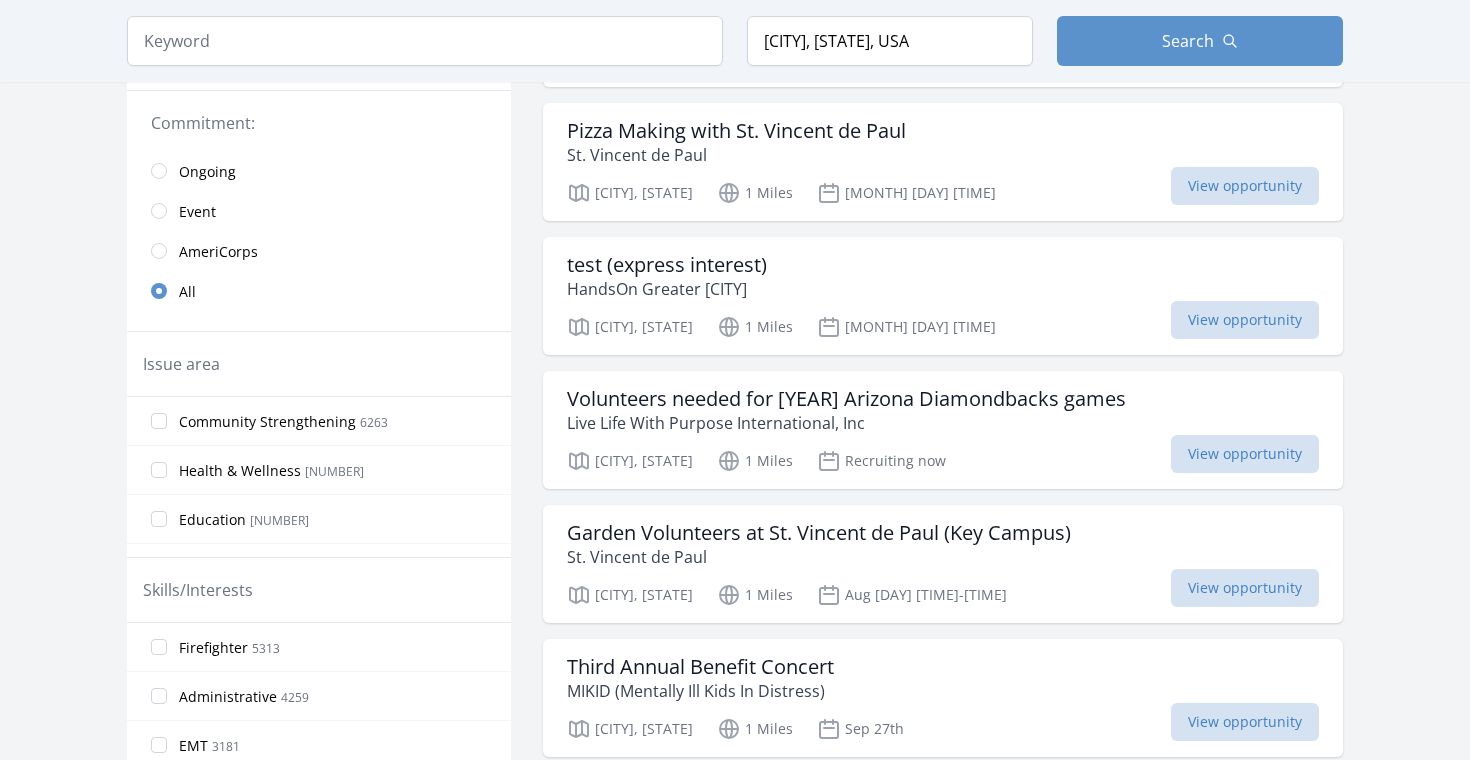 click on "Event" at bounding box center [197, 212] 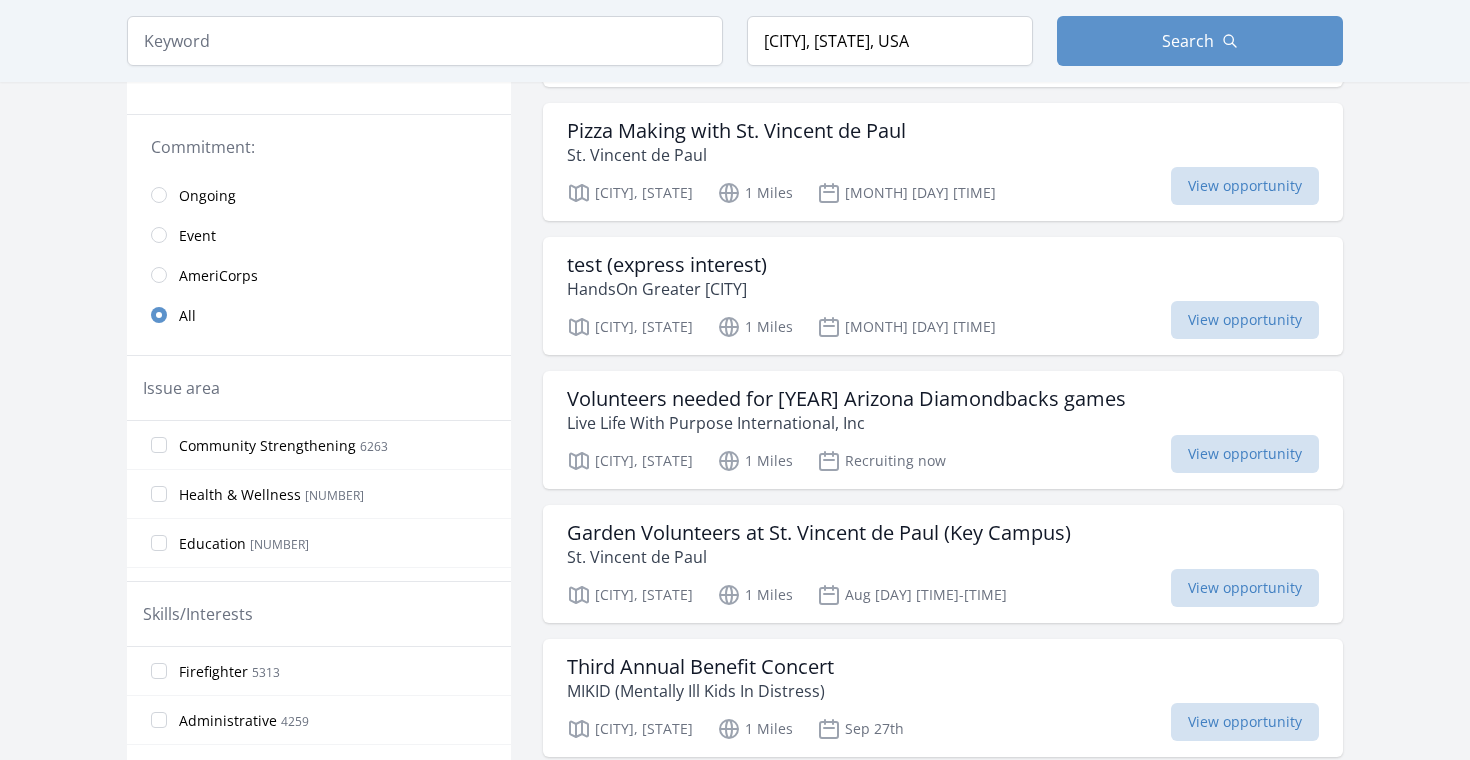 scroll, scrollTop: 482, scrollLeft: 0, axis: vertical 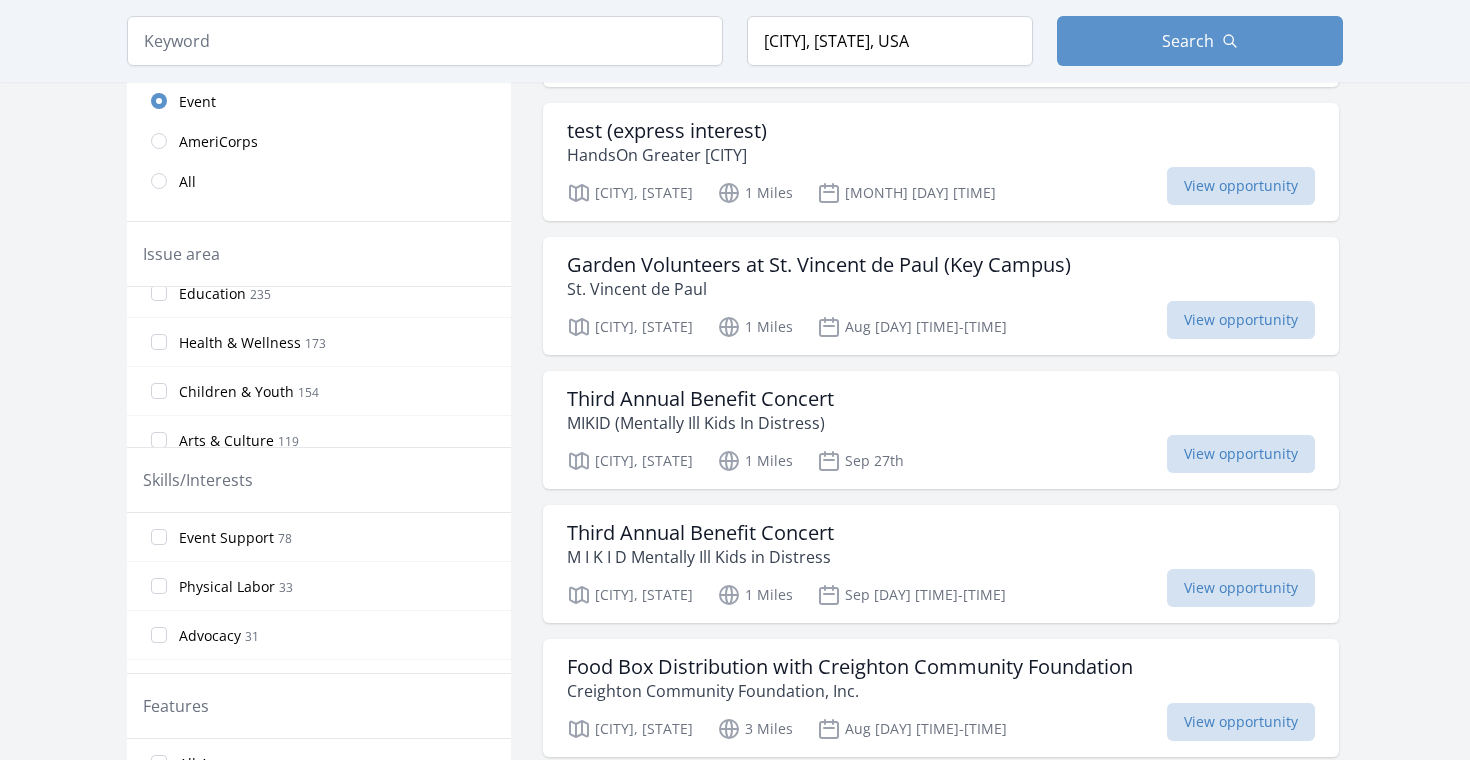 click on "Health & Wellness   [NUMBER]" at bounding box center [252, 342] 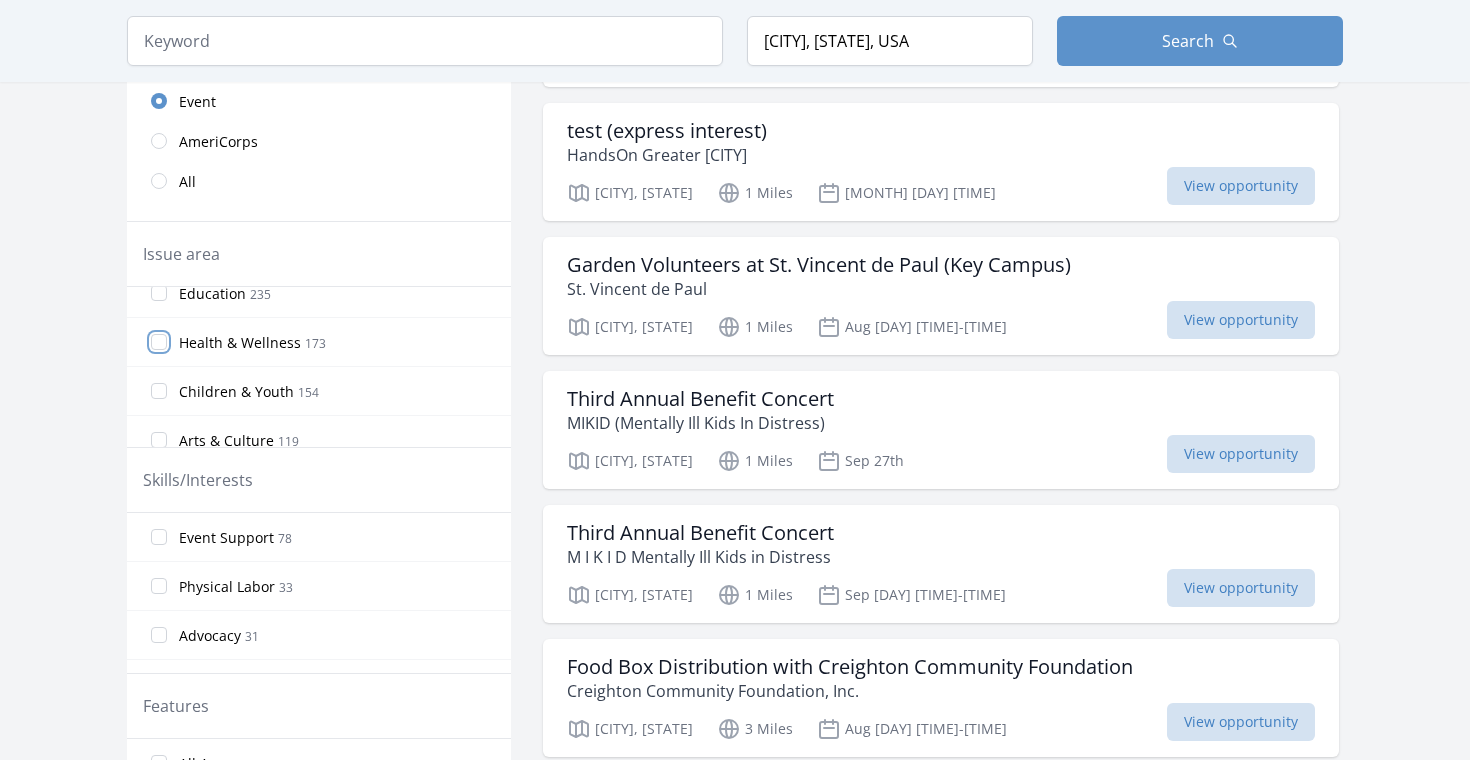 click on "Health & Wellness   [NUMBER]" at bounding box center (159, 342) 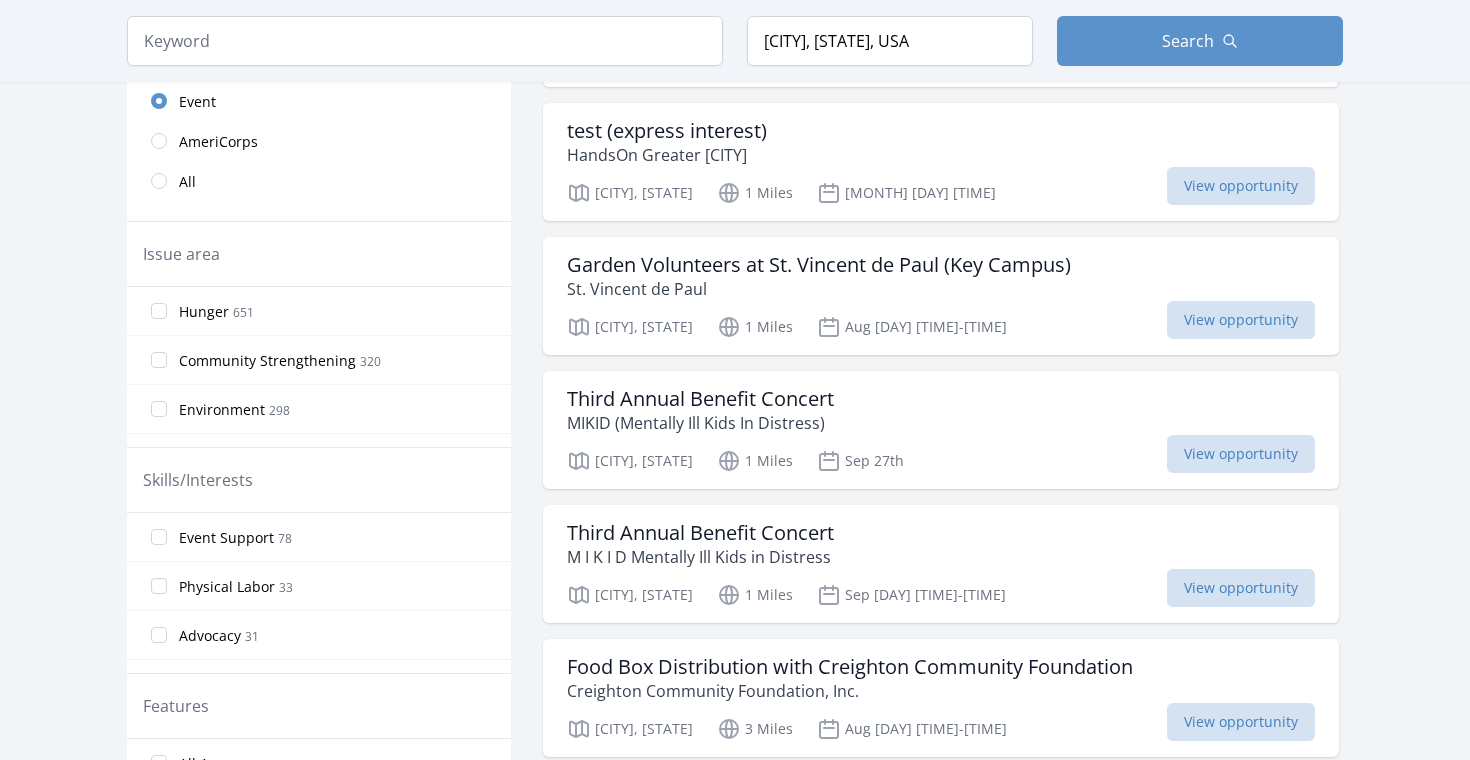 scroll, scrollTop: 70, scrollLeft: 0, axis: vertical 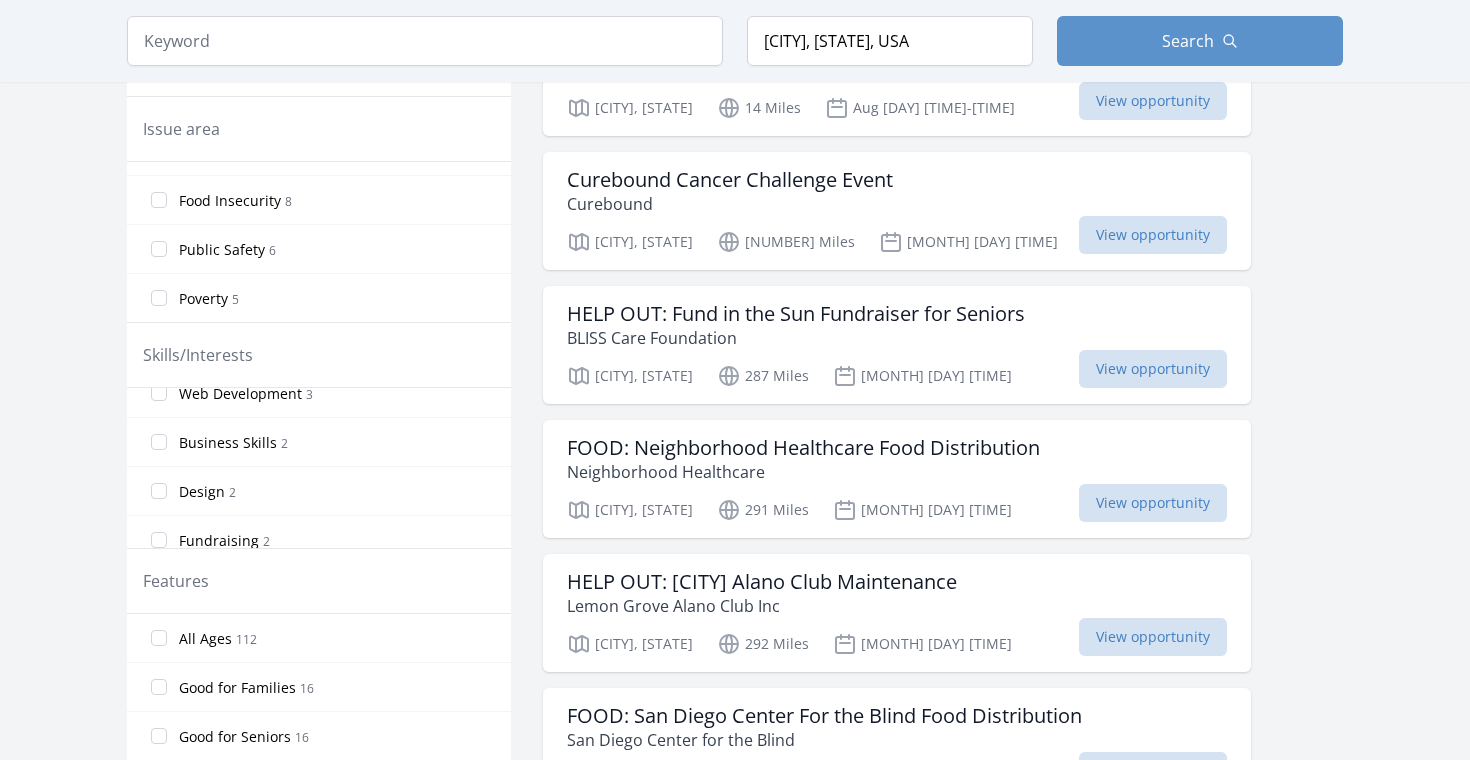 click on "Good for Families" at bounding box center (237, 688) 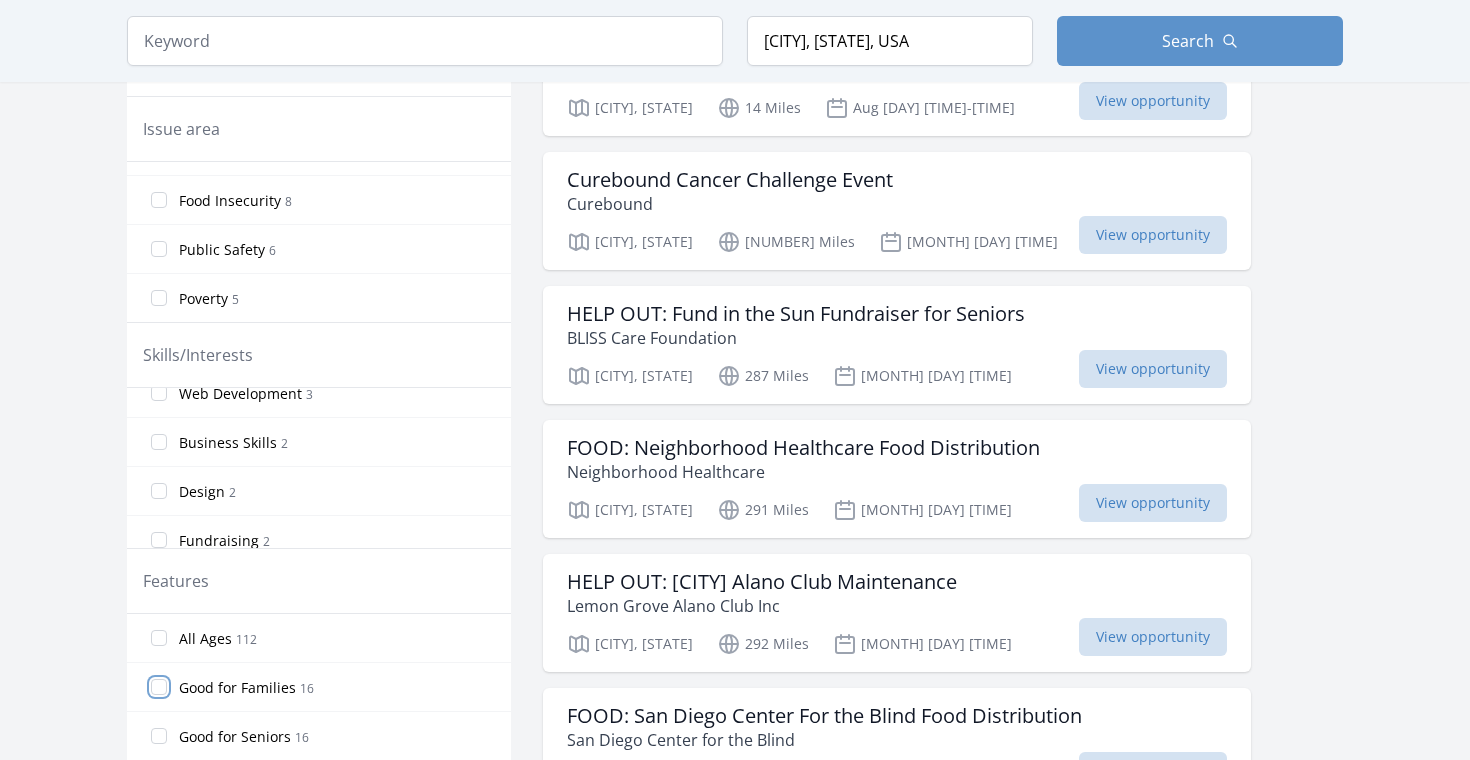 click on "Good for Families   16" at bounding box center (159, 687) 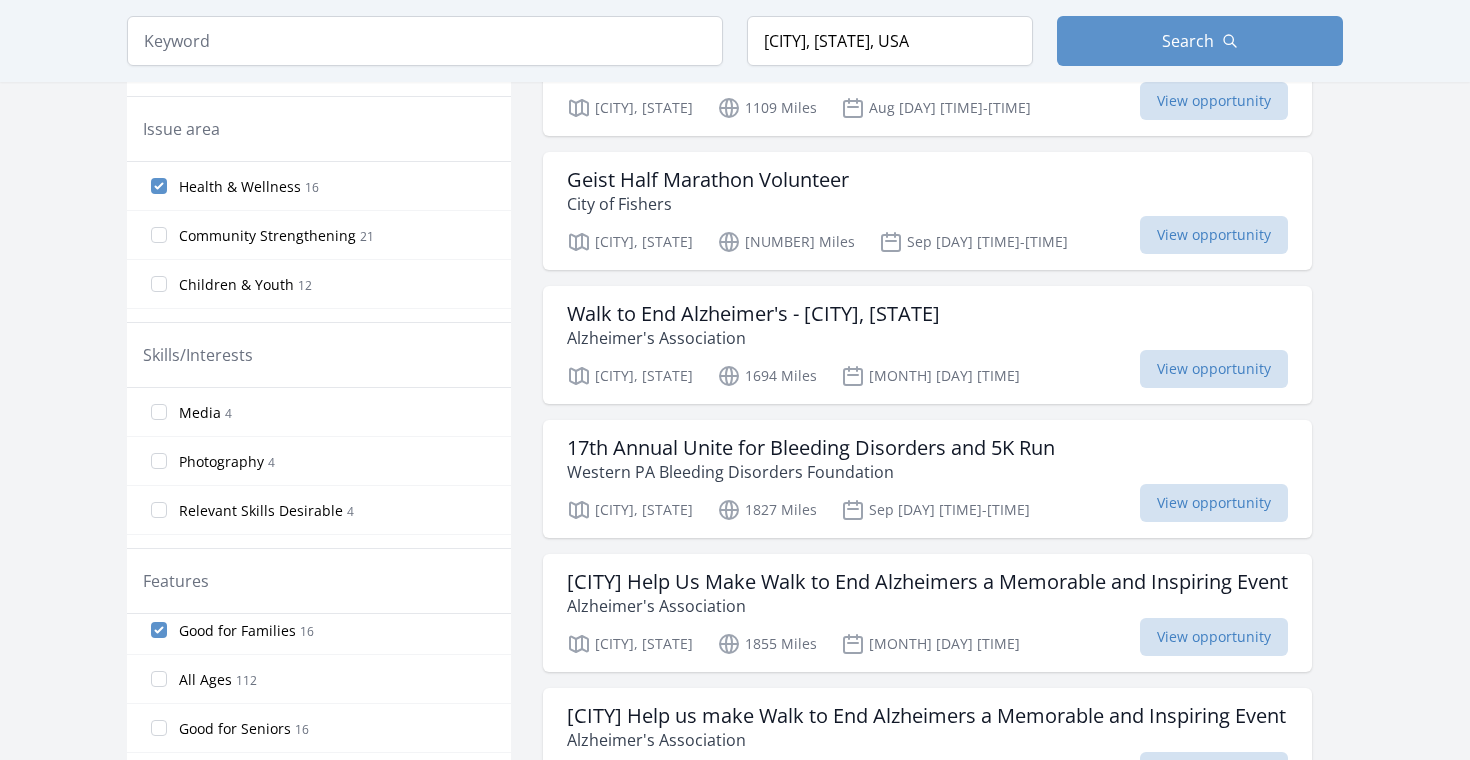 scroll, scrollTop: 0, scrollLeft: 0, axis: both 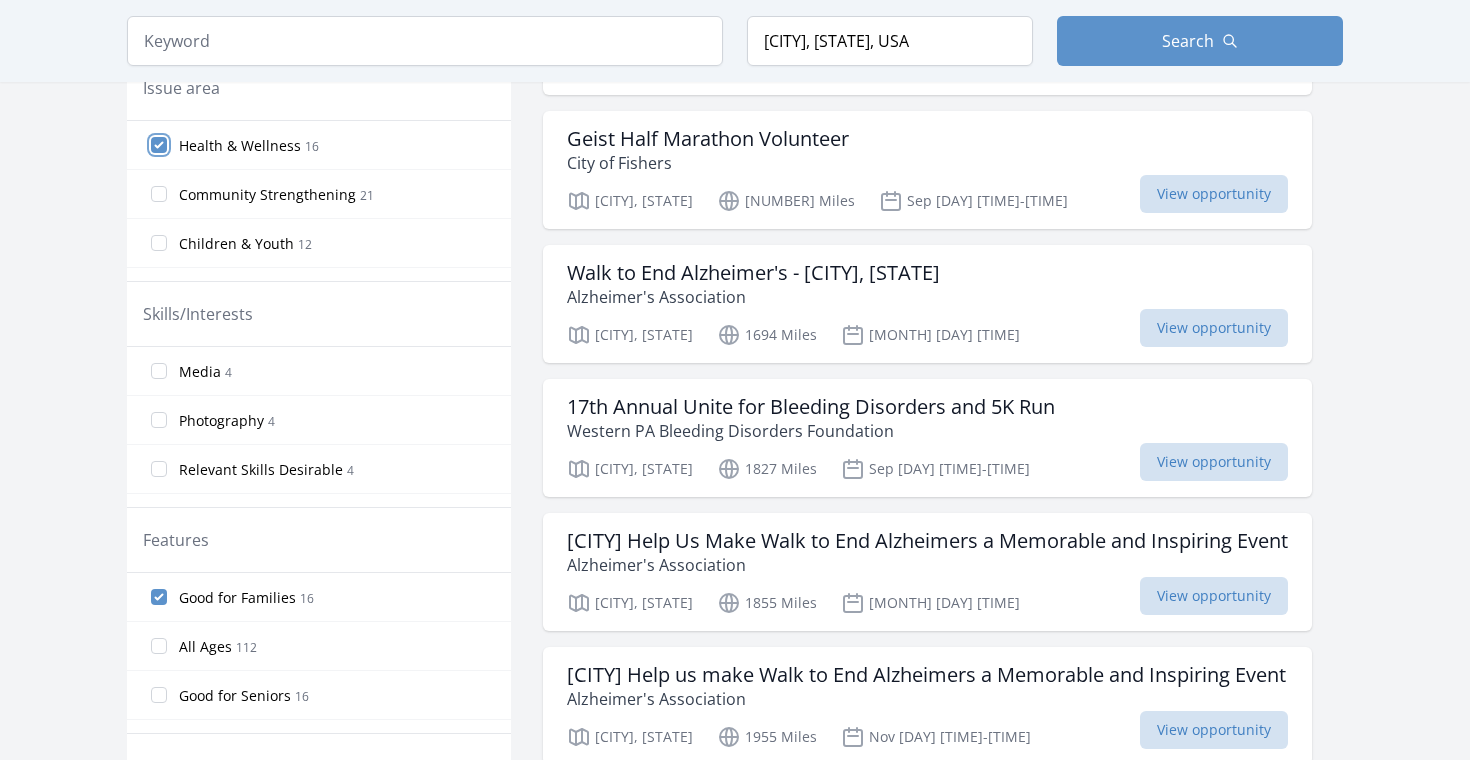 click on "Health & Wellness   16" at bounding box center [159, 145] 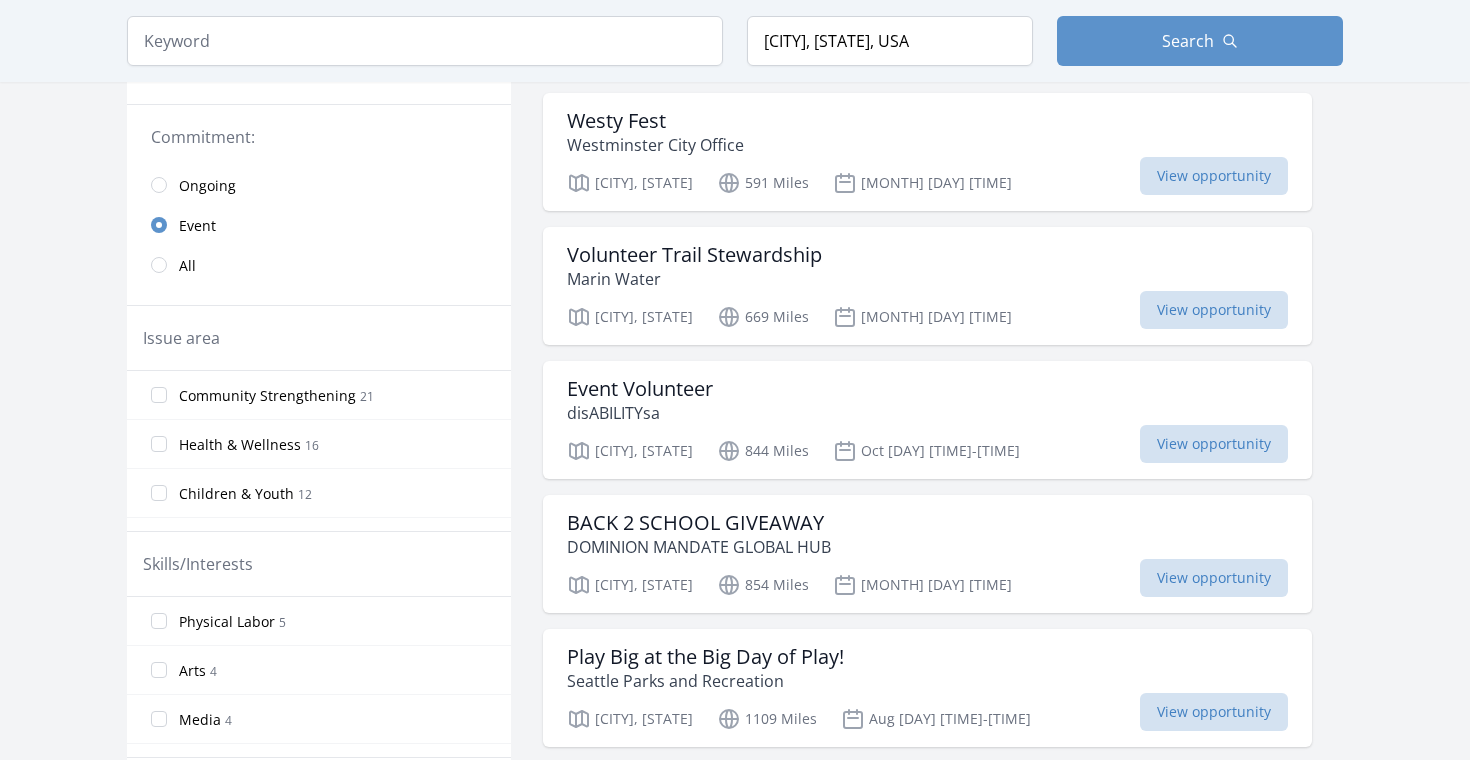 scroll, scrollTop: 461, scrollLeft: 0, axis: vertical 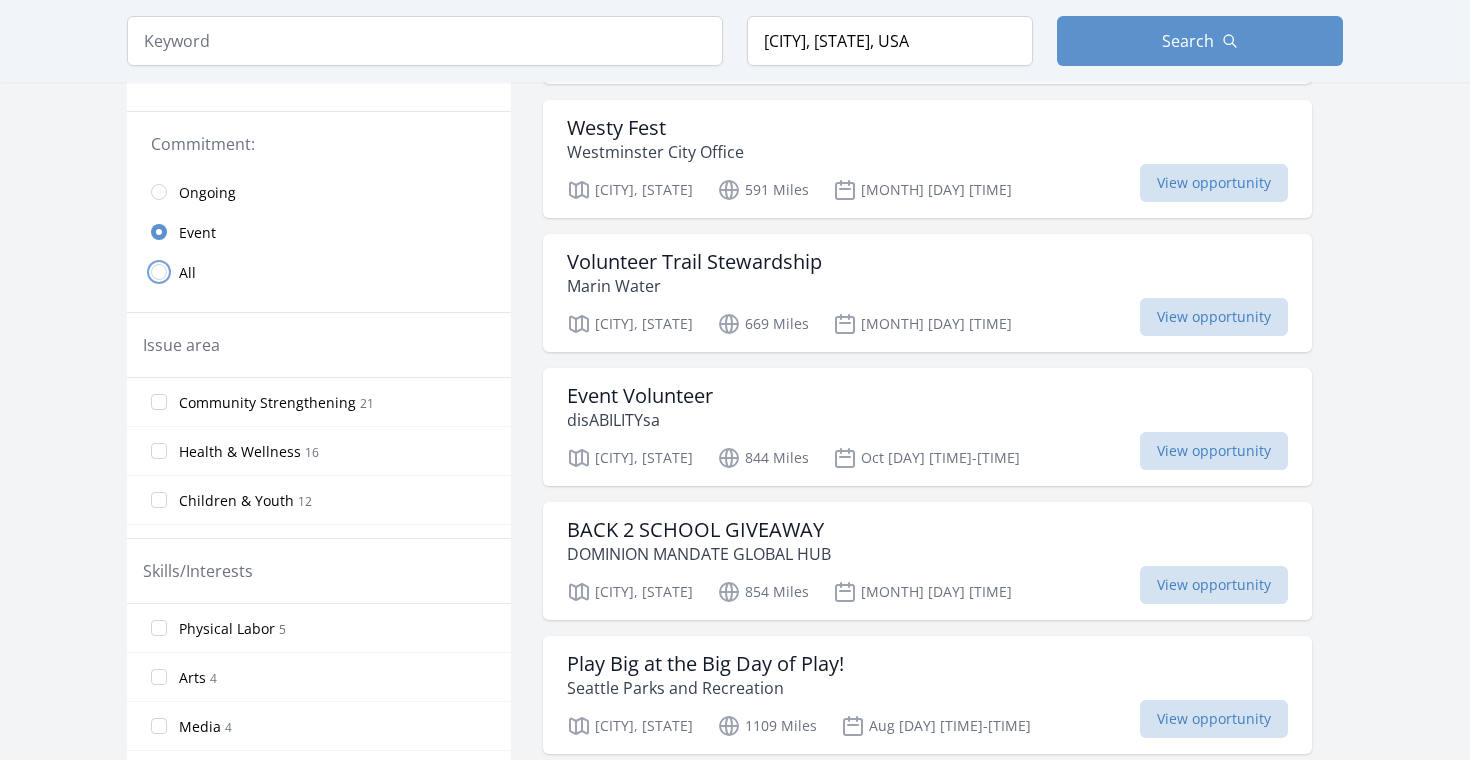 click at bounding box center [159, 272] 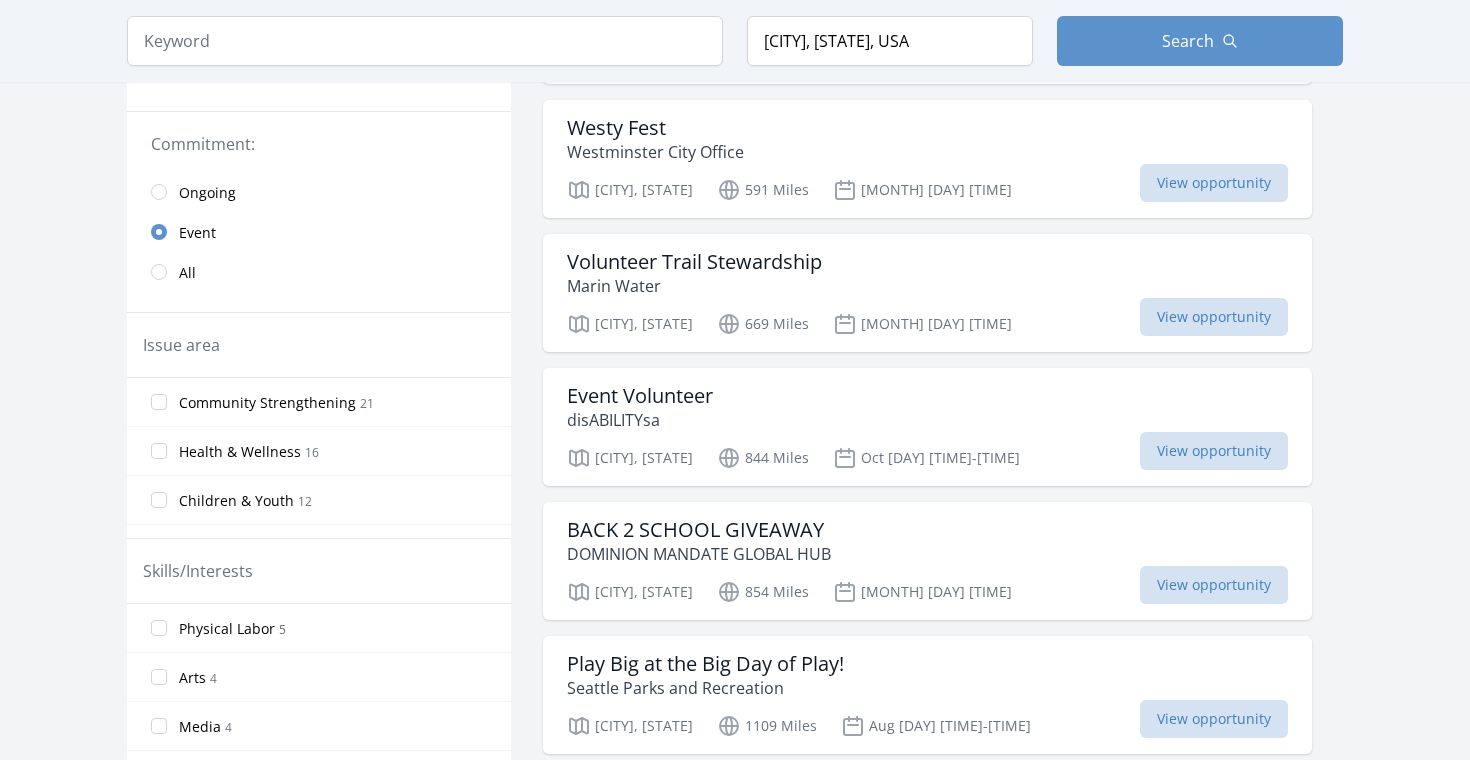 scroll, scrollTop: 437, scrollLeft: 0, axis: vertical 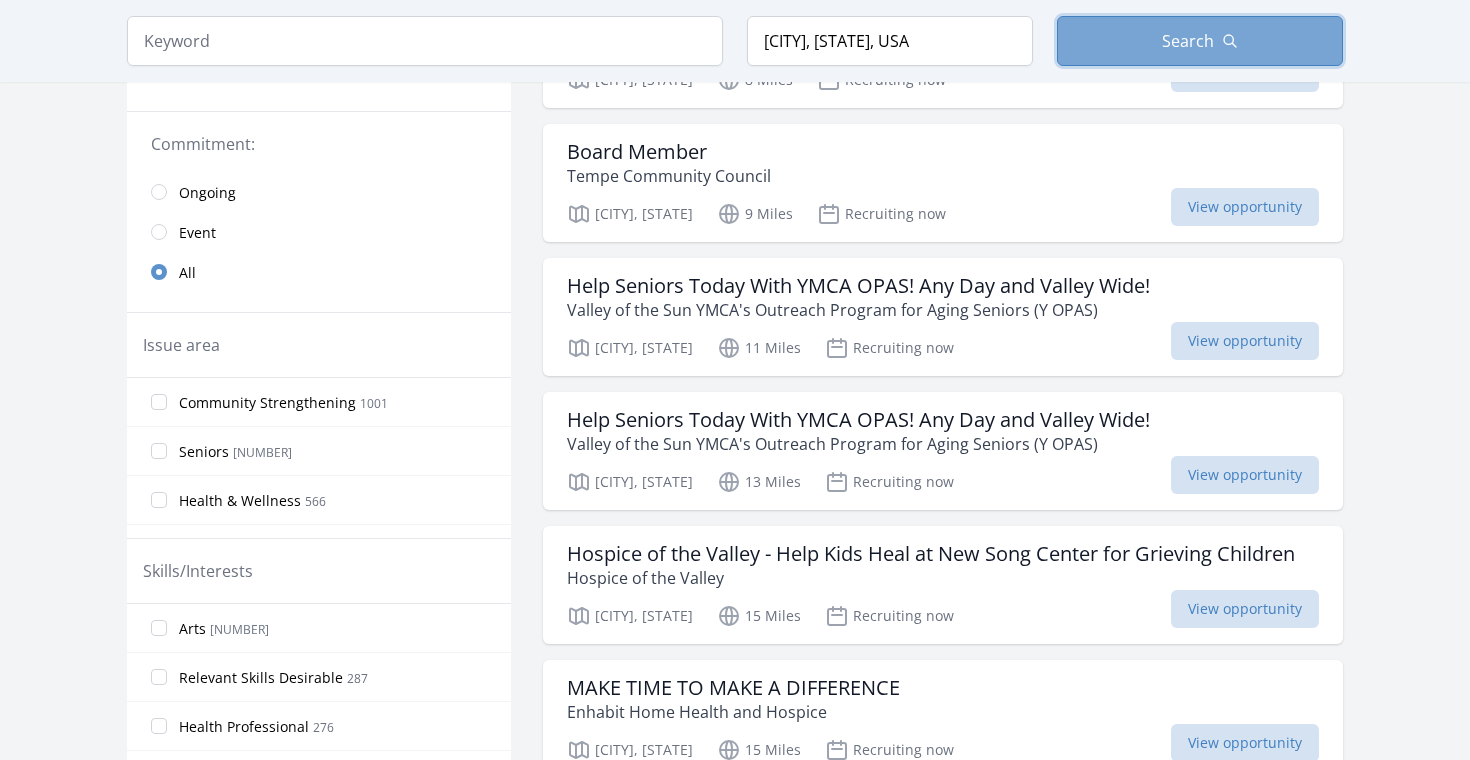 click on "Search" at bounding box center (1200, 41) 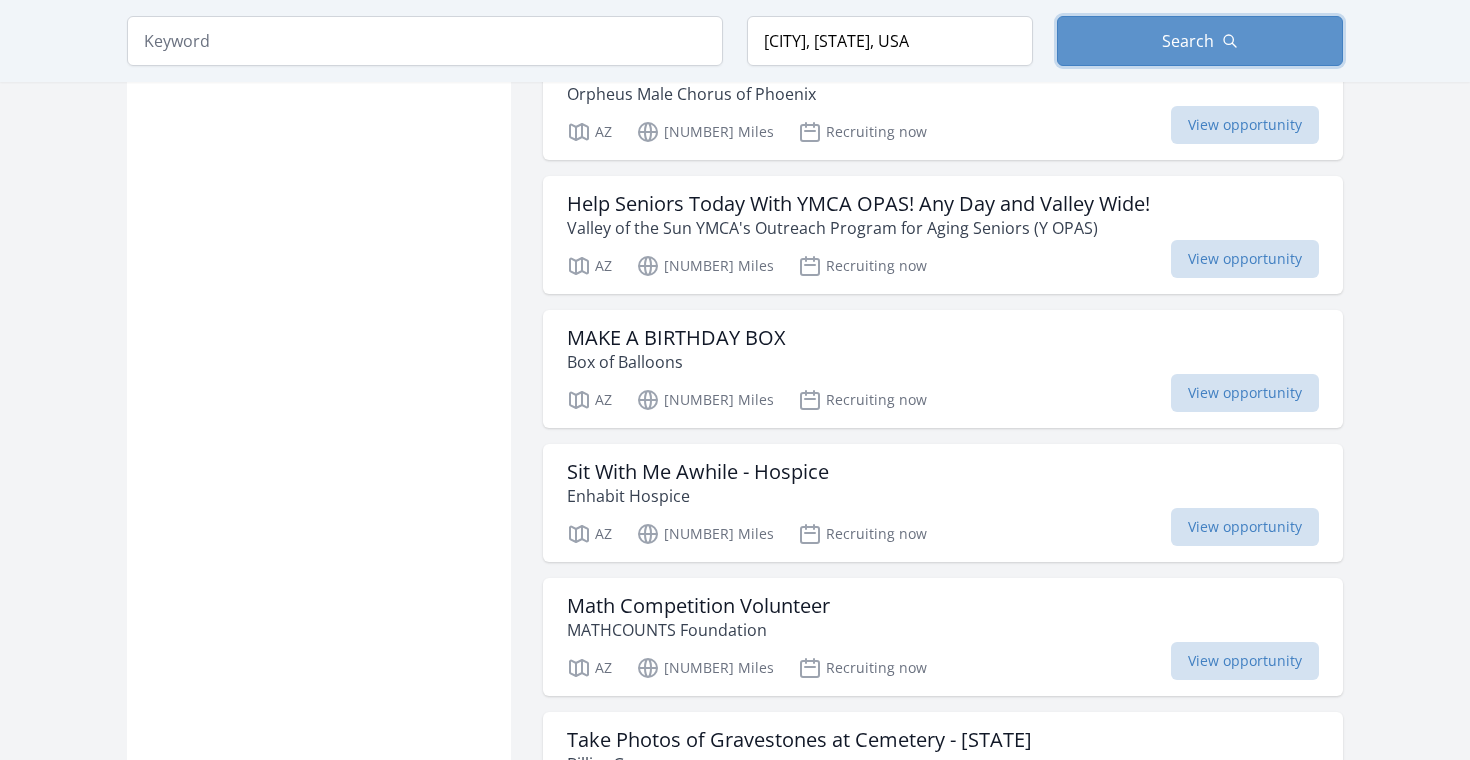 scroll, scrollTop: 2153, scrollLeft: 0, axis: vertical 